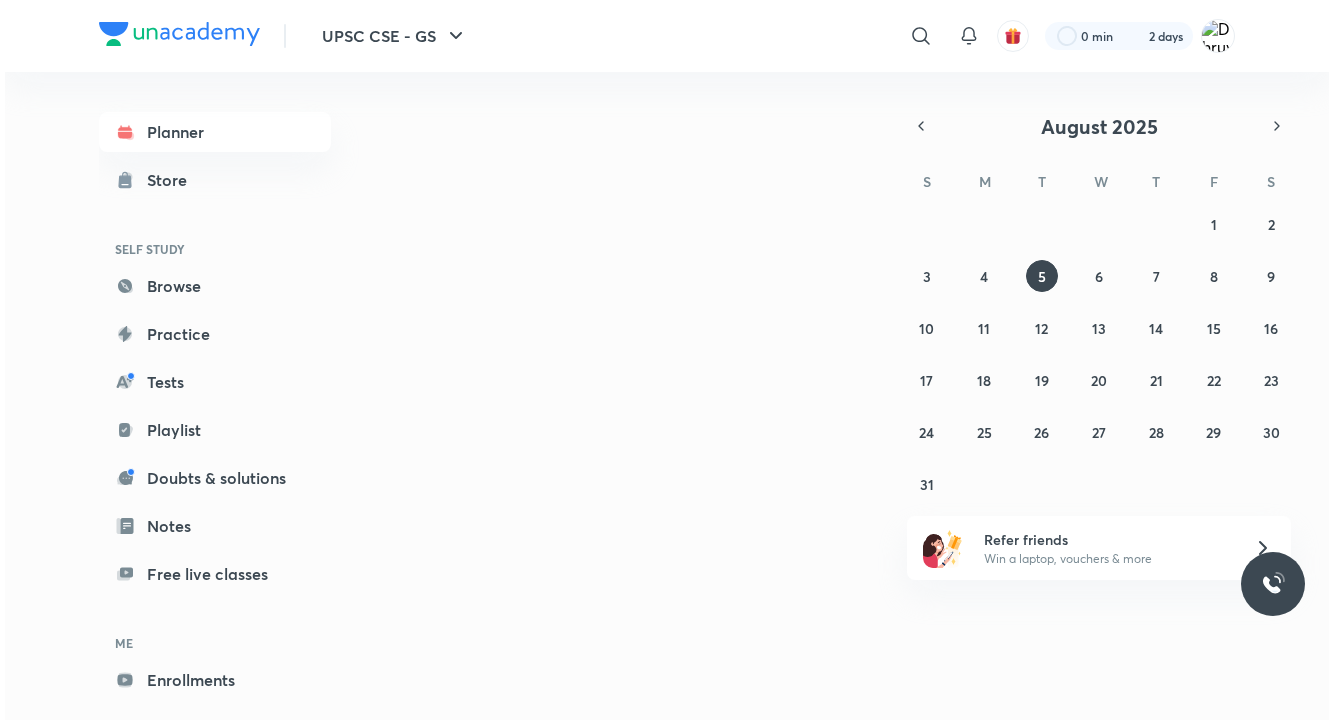scroll, scrollTop: 0, scrollLeft: 0, axis: both 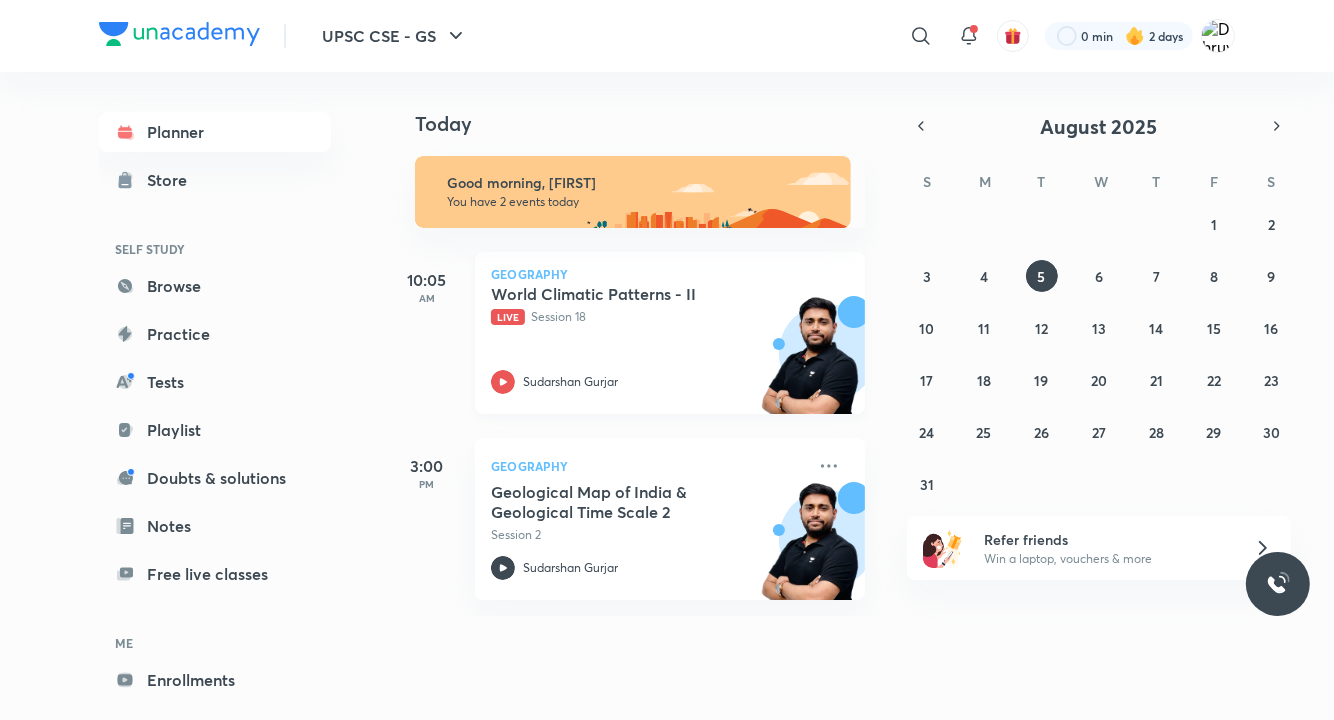 click on "World Climatic Patterns - II Live Session 18 [LAST]" at bounding box center (648, 339) 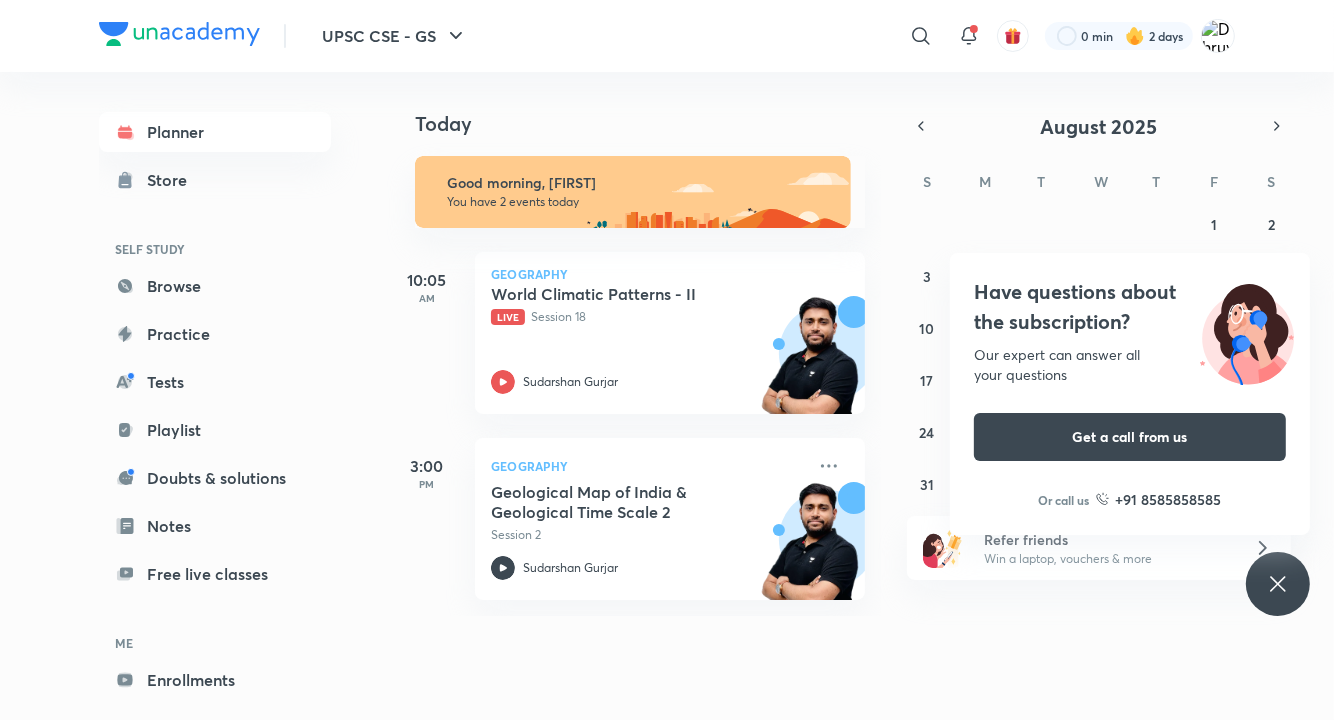 click on "Have questions about the subscription? Our expert can answer all your questions Get a call from us Or call us +91 8585858585" at bounding box center [1278, 584] 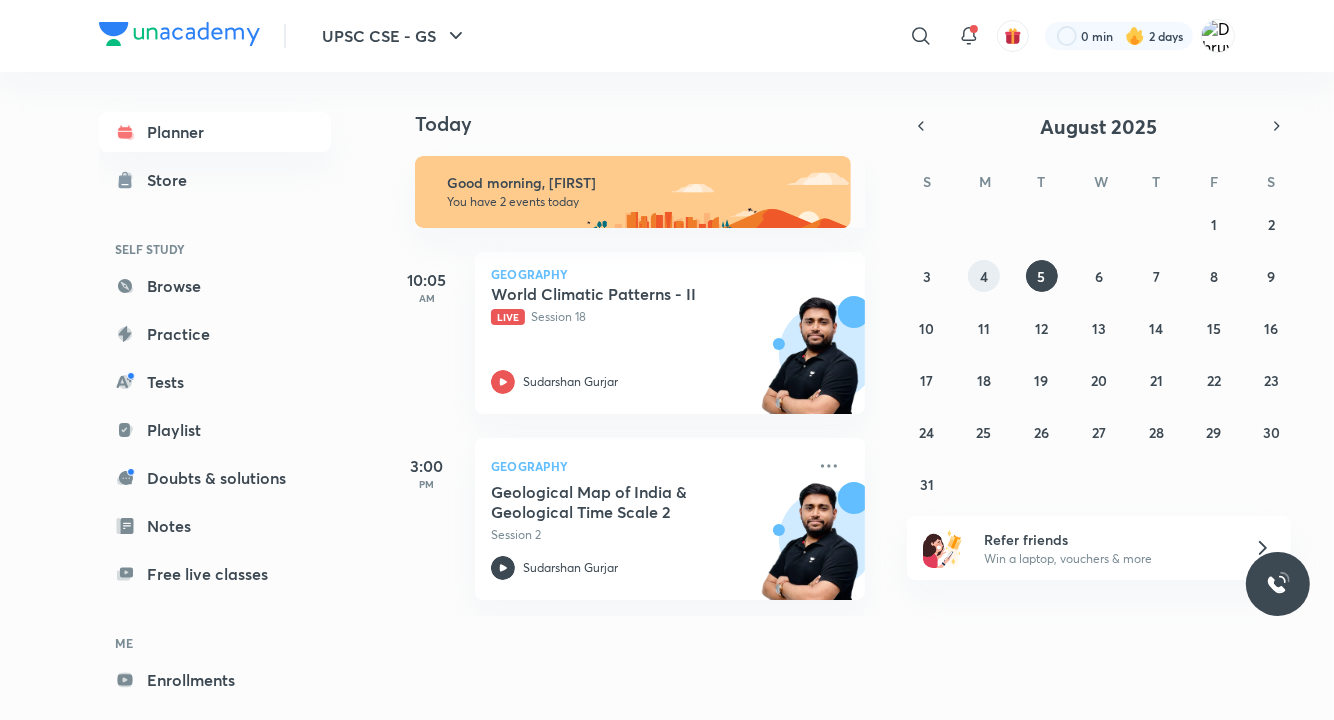 click on "4" at bounding box center [984, 276] 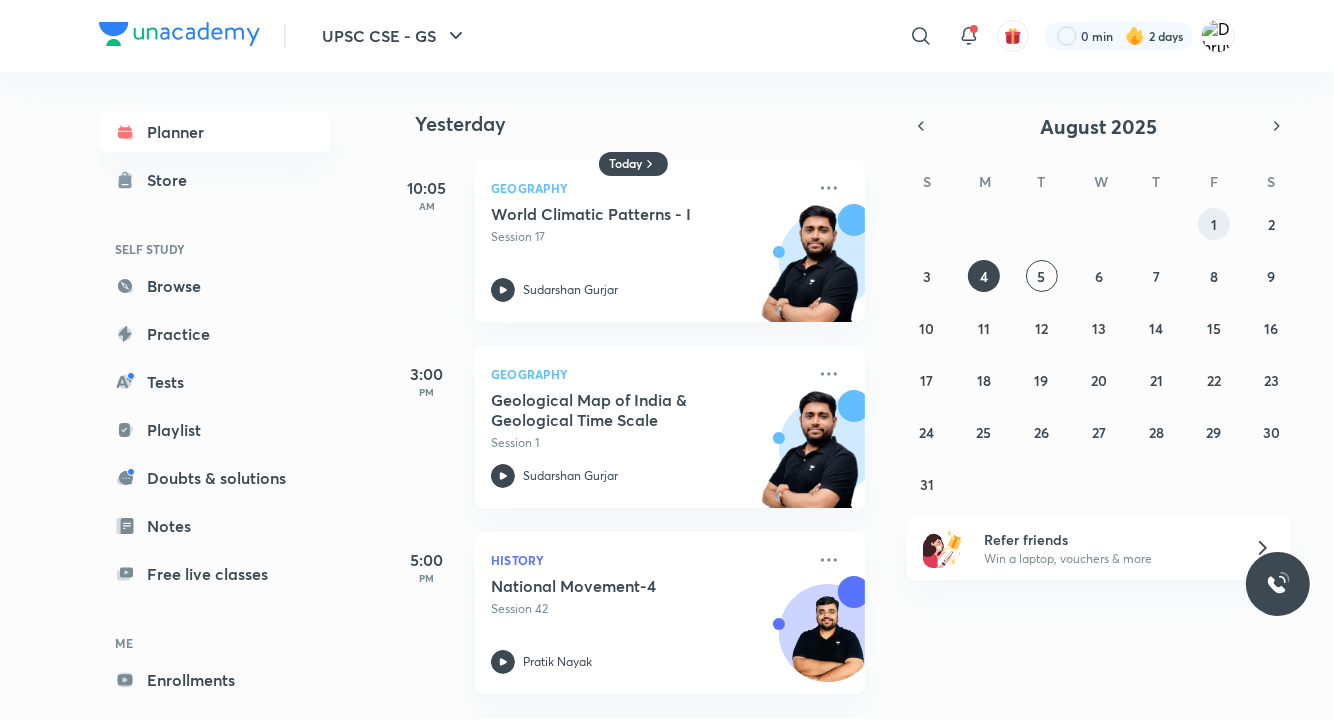 click on "1" at bounding box center (1214, 224) 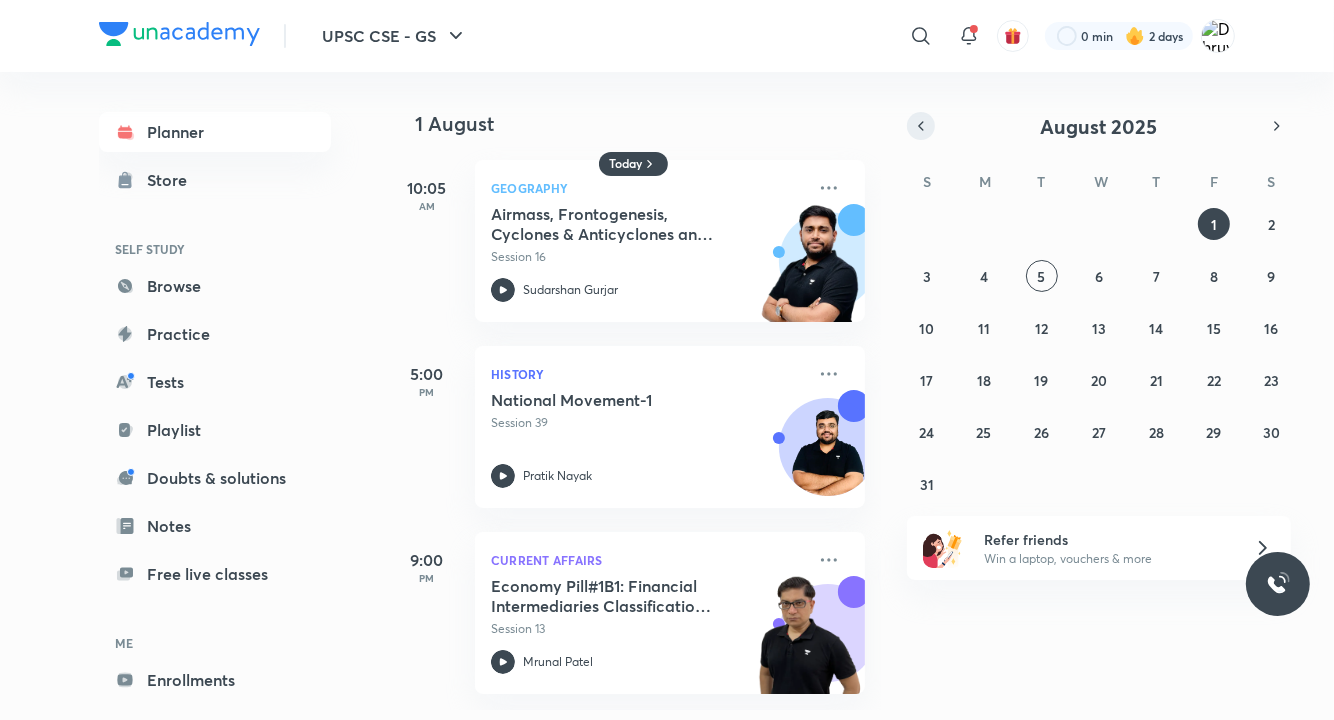 click at bounding box center (921, 126) 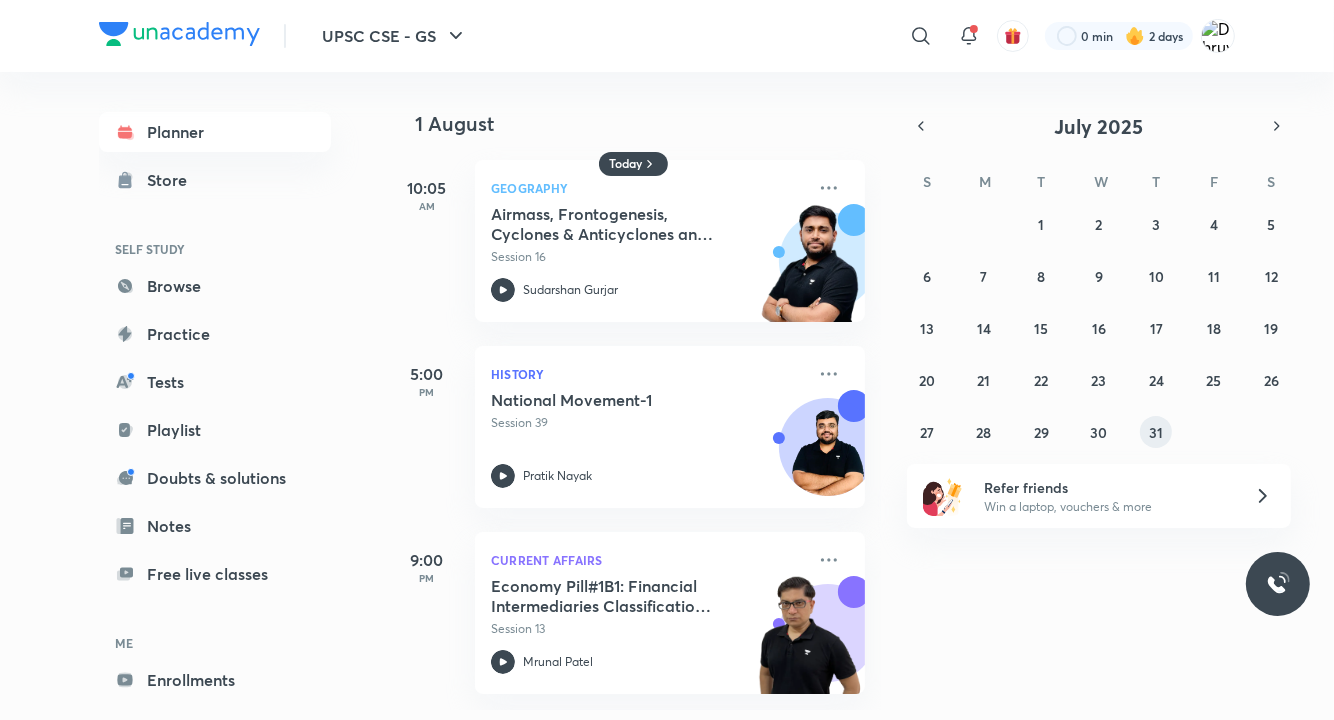 click on "31" at bounding box center [1156, 432] 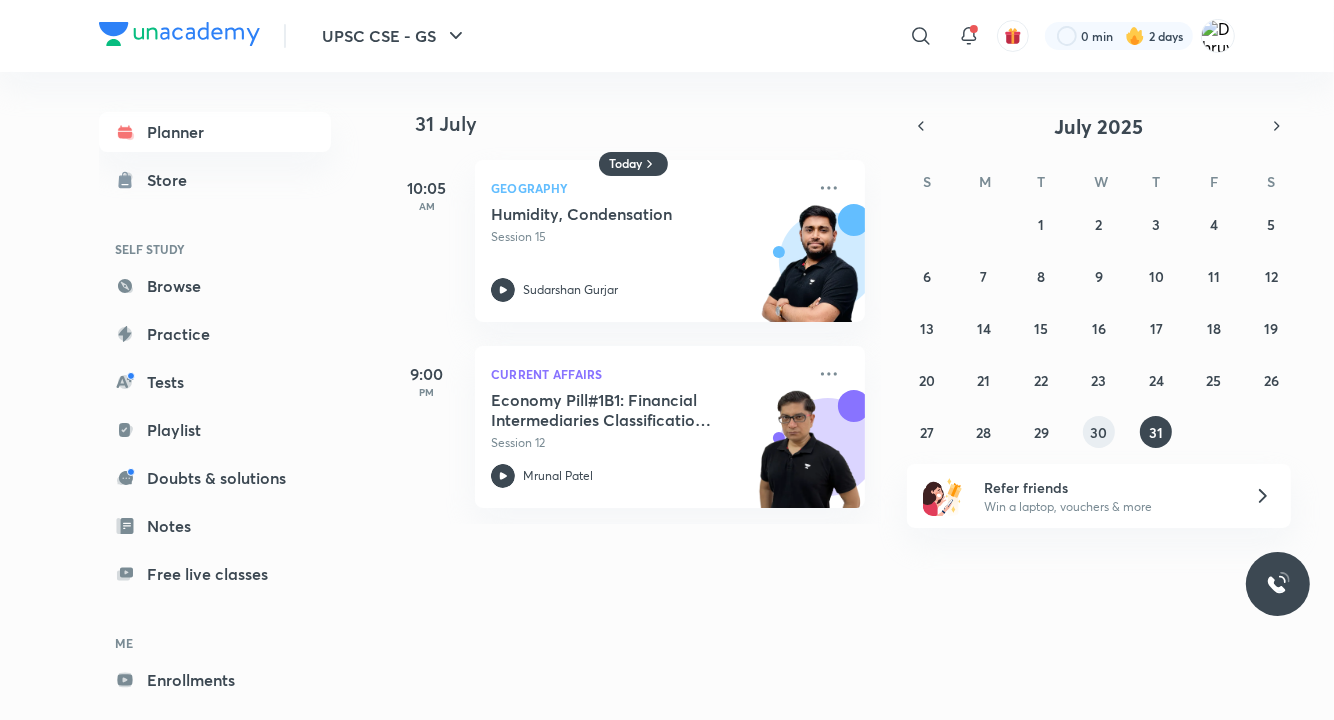 click on "30" at bounding box center (1098, 432) 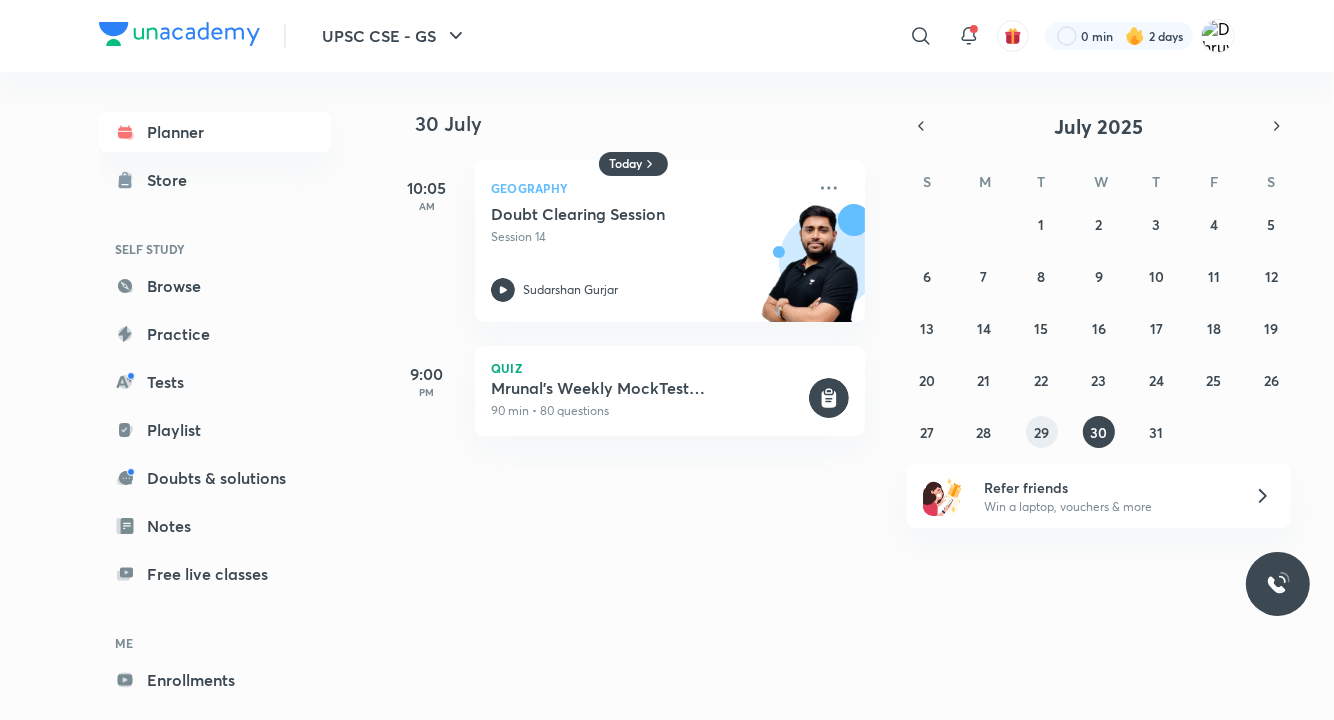 click on "29" at bounding box center (1041, 432) 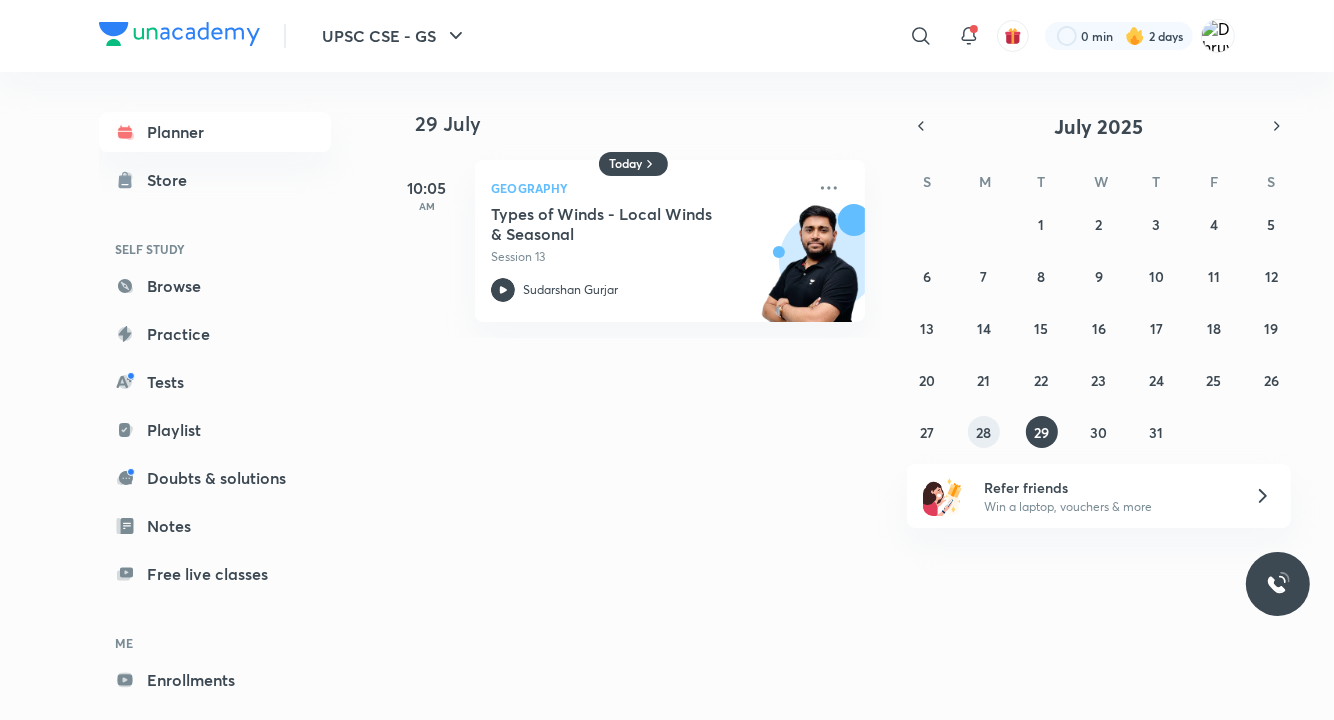 click on "28" at bounding box center (984, 432) 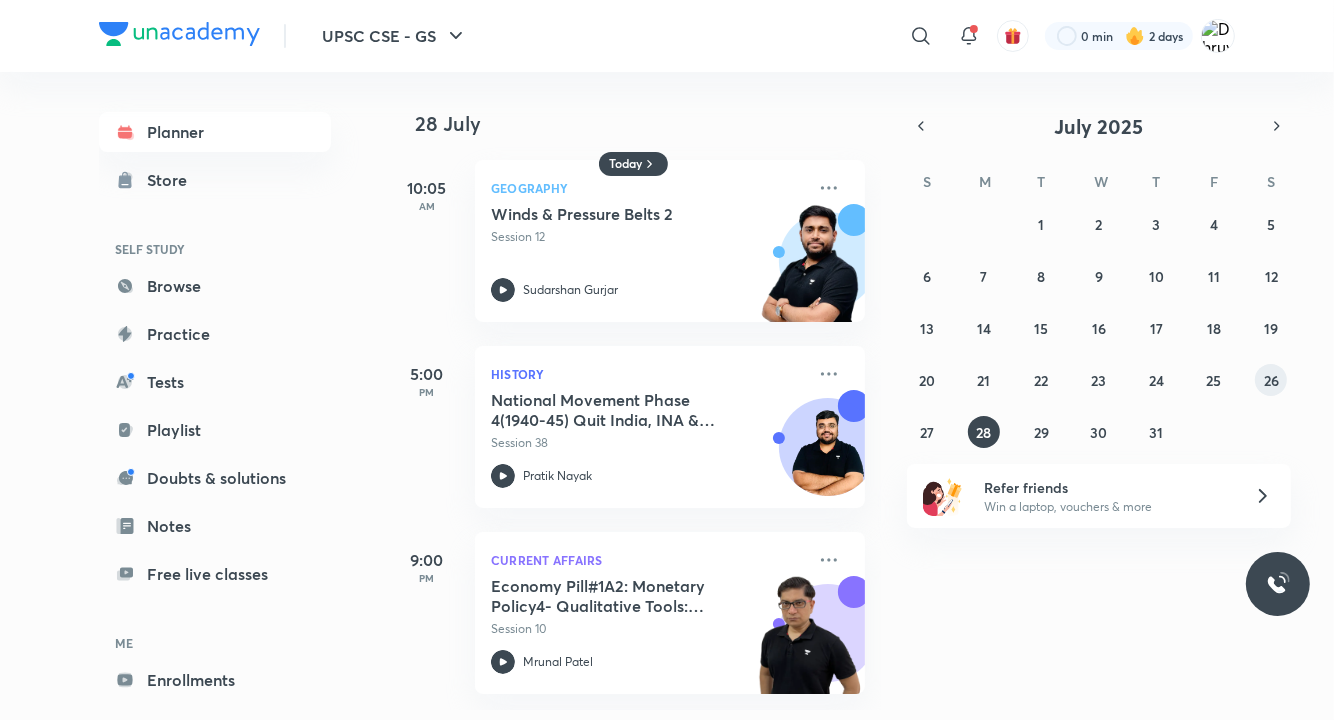 click on "26" at bounding box center [1271, 380] 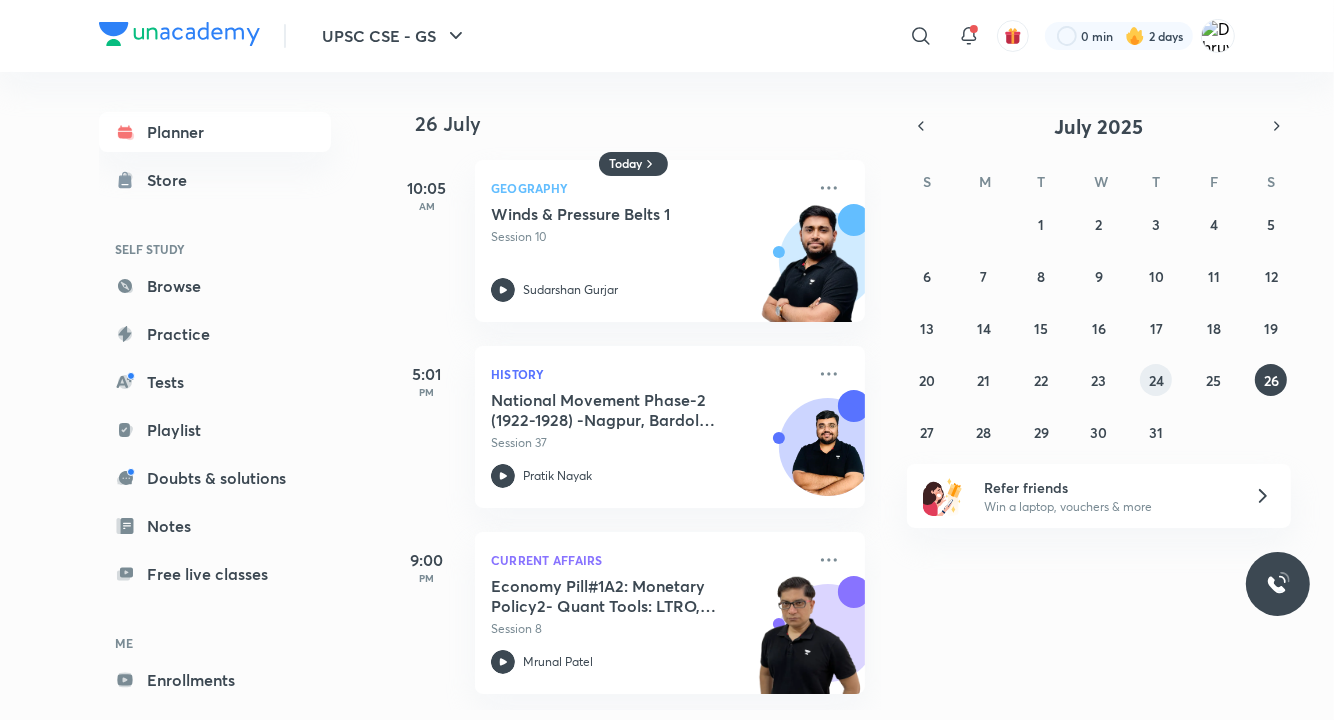 click on "24" at bounding box center [1156, 380] 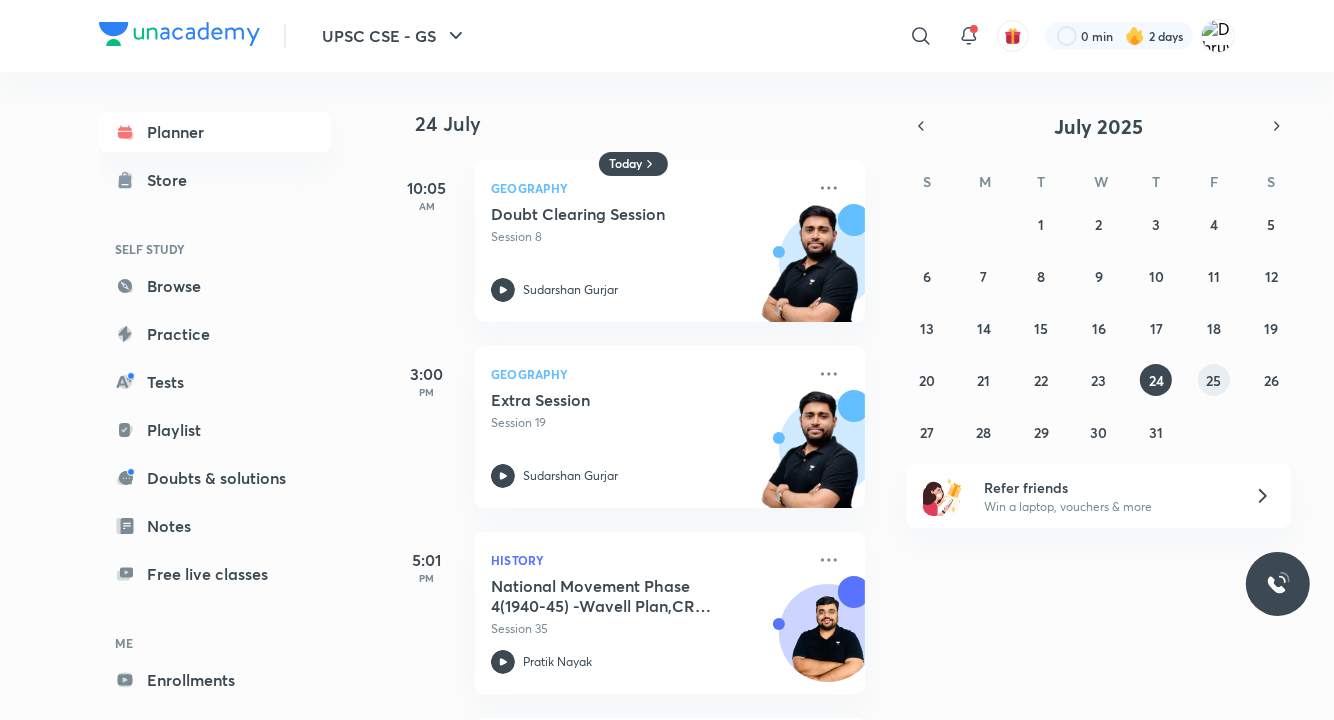 click on "25" at bounding box center (1214, 380) 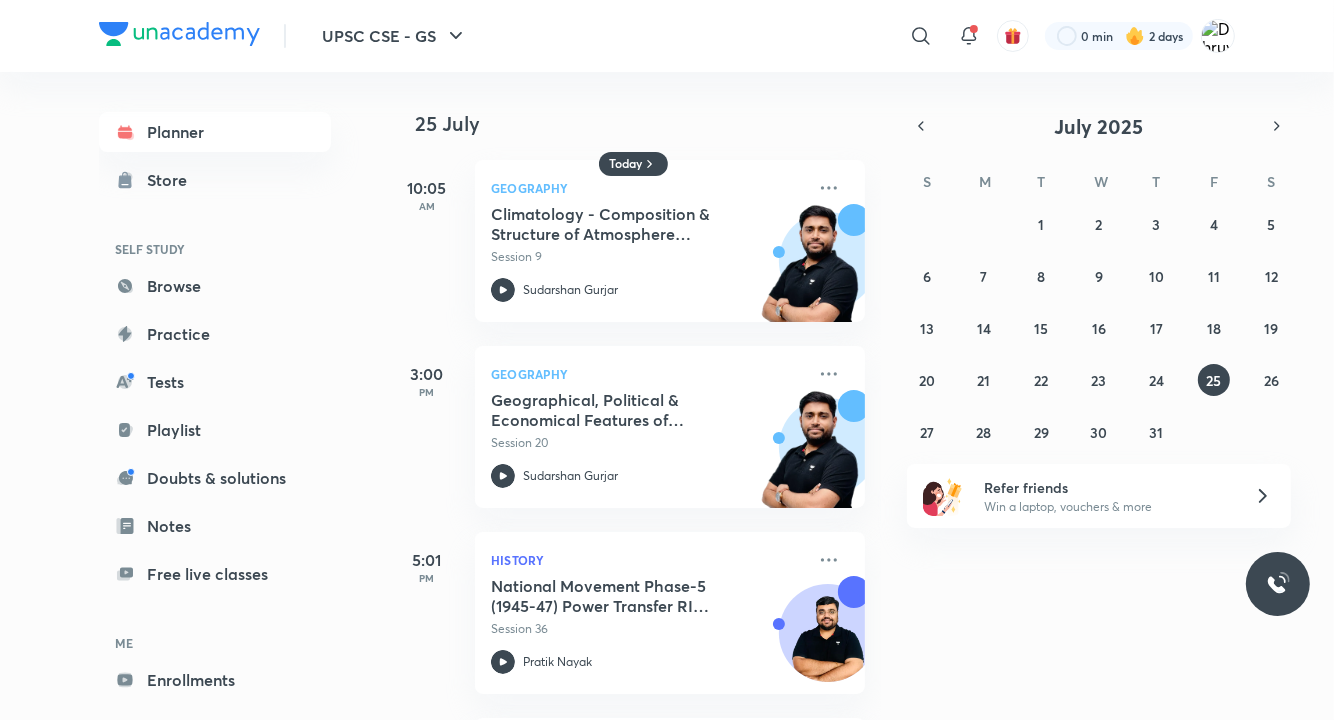 click on "29 30 1 2 3 4 5 6 7 8 9 10 11 12 13 14 15 16 17 18 19 20 21 22 23 24 25 26 27 28 29 30 31 1 2" at bounding box center [1099, 328] 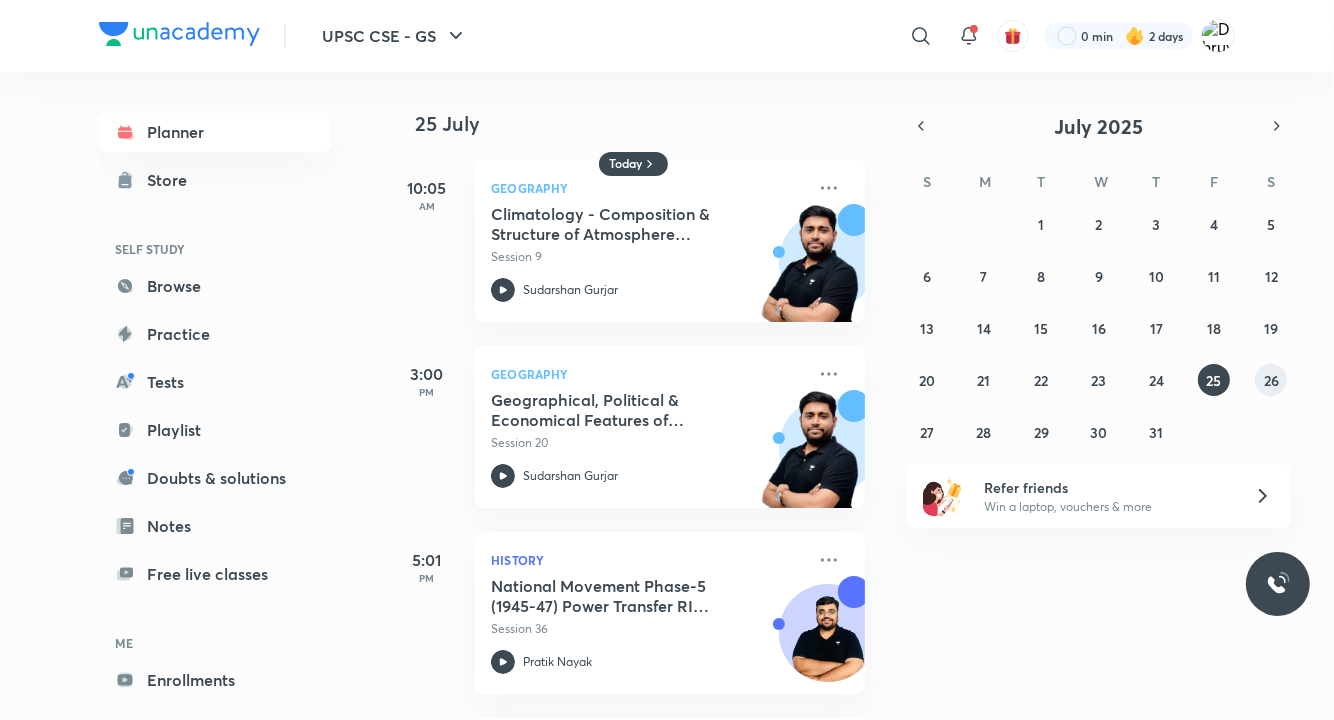 click on "26" at bounding box center [1271, 380] 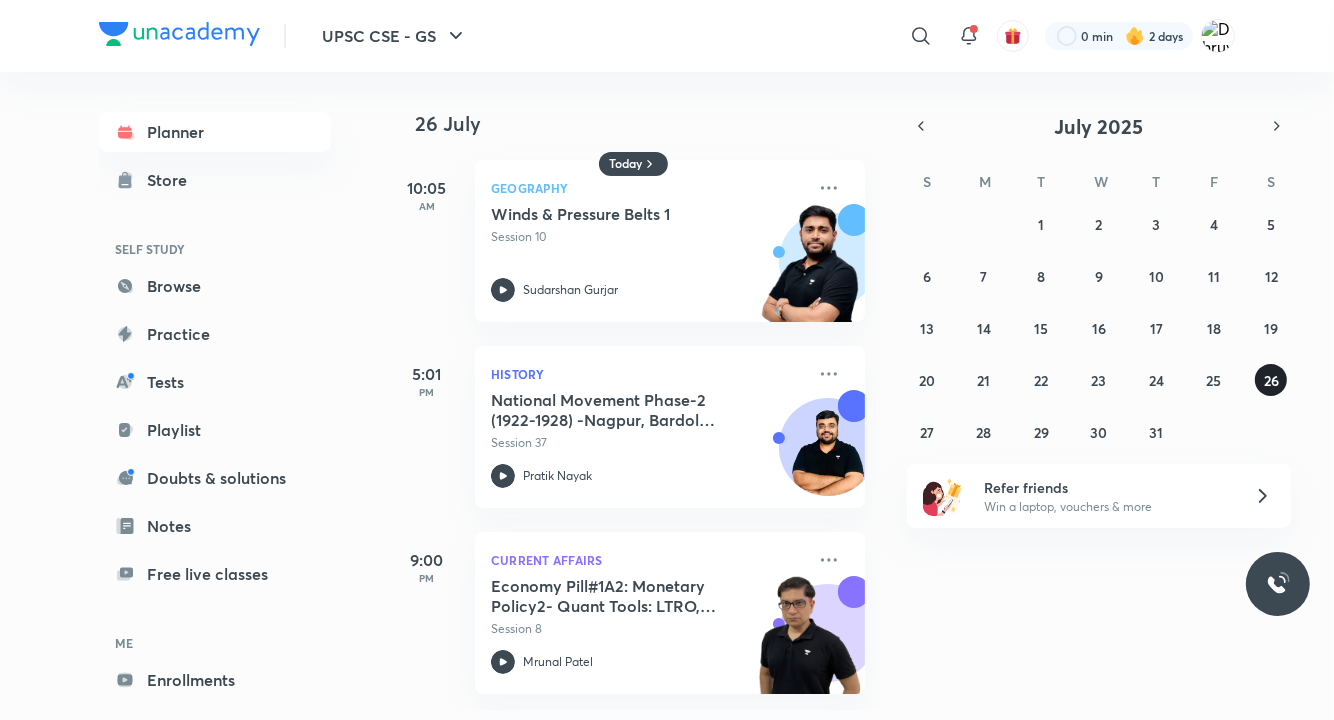 click on "26" at bounding box center (1271, 380) 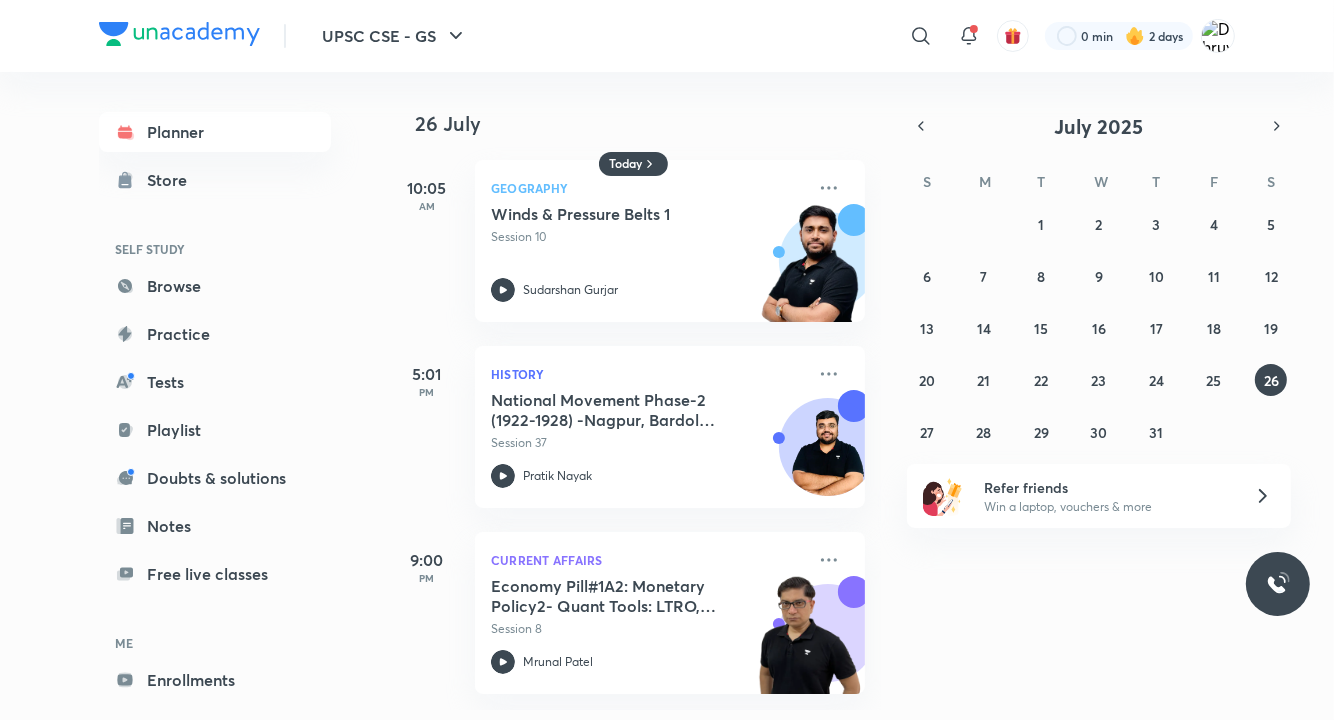 click on "29 30 1 2 3 4 5 6 7 8 9 10 11 12 13 14 15 16 17 18 19 20 21 22 23 24 25 26 27 28 29 30 31 1 2" at bounding box center (1099, 328) 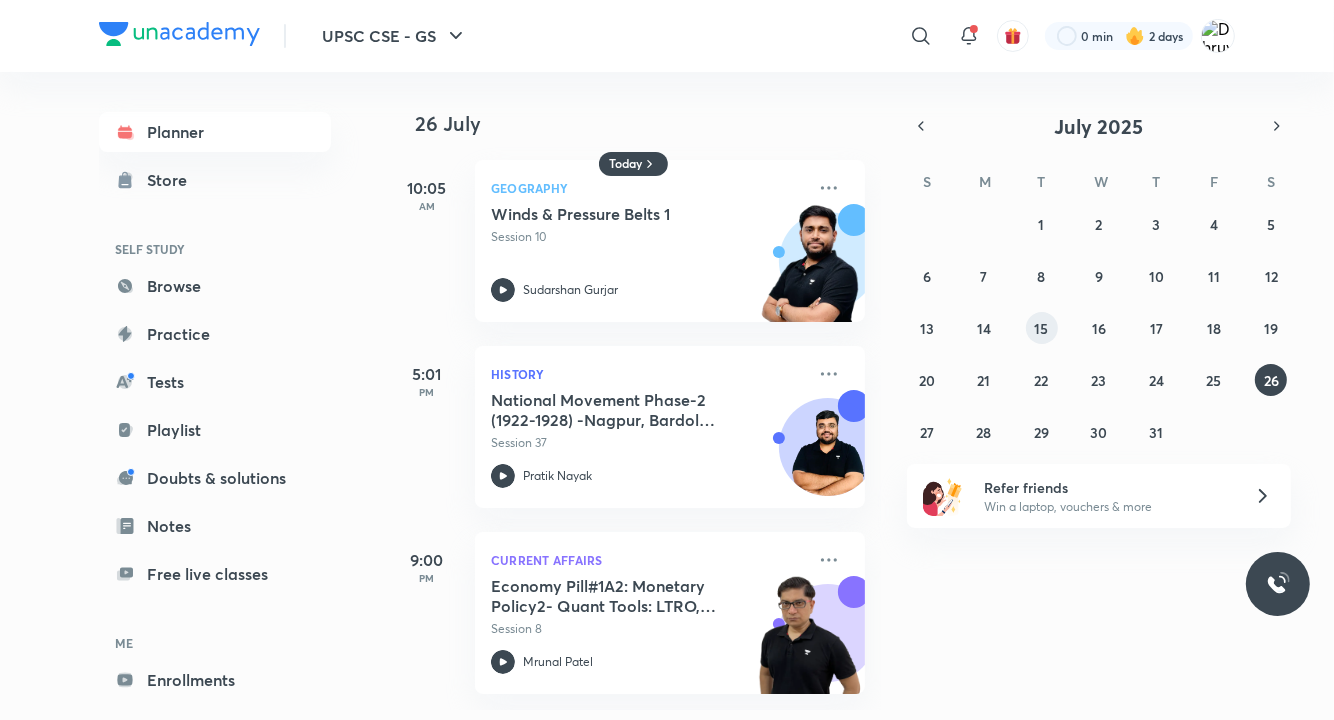 click on "15" at bounding box center [1042, 328] 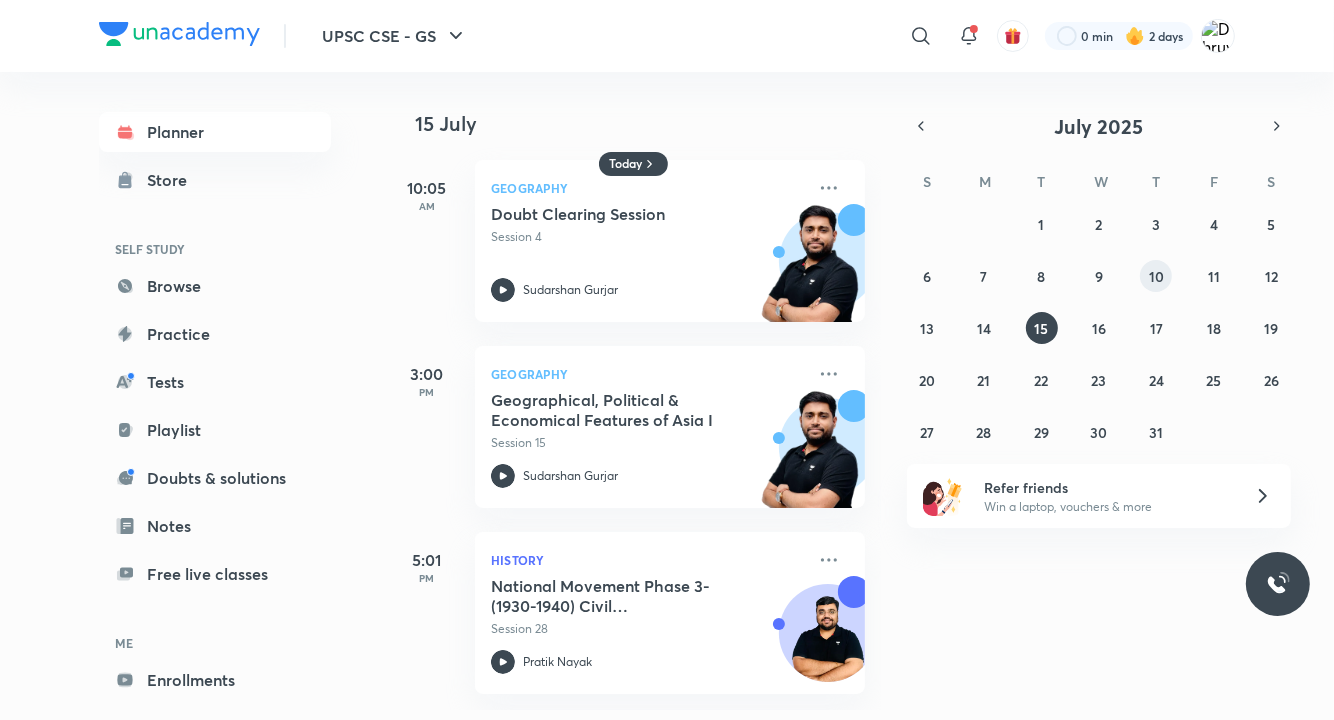 click on "10" at bounding box center [1156, 276] 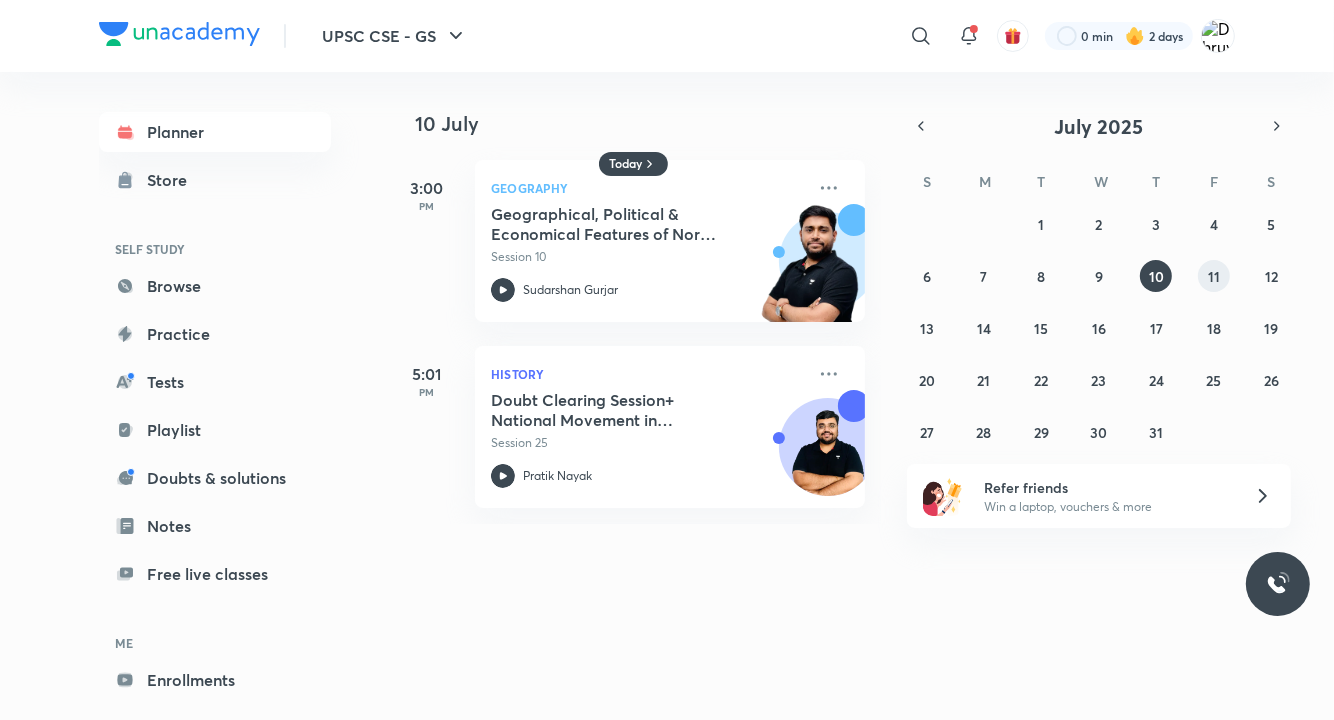 click on "11" at bounding box center (1214, 276) 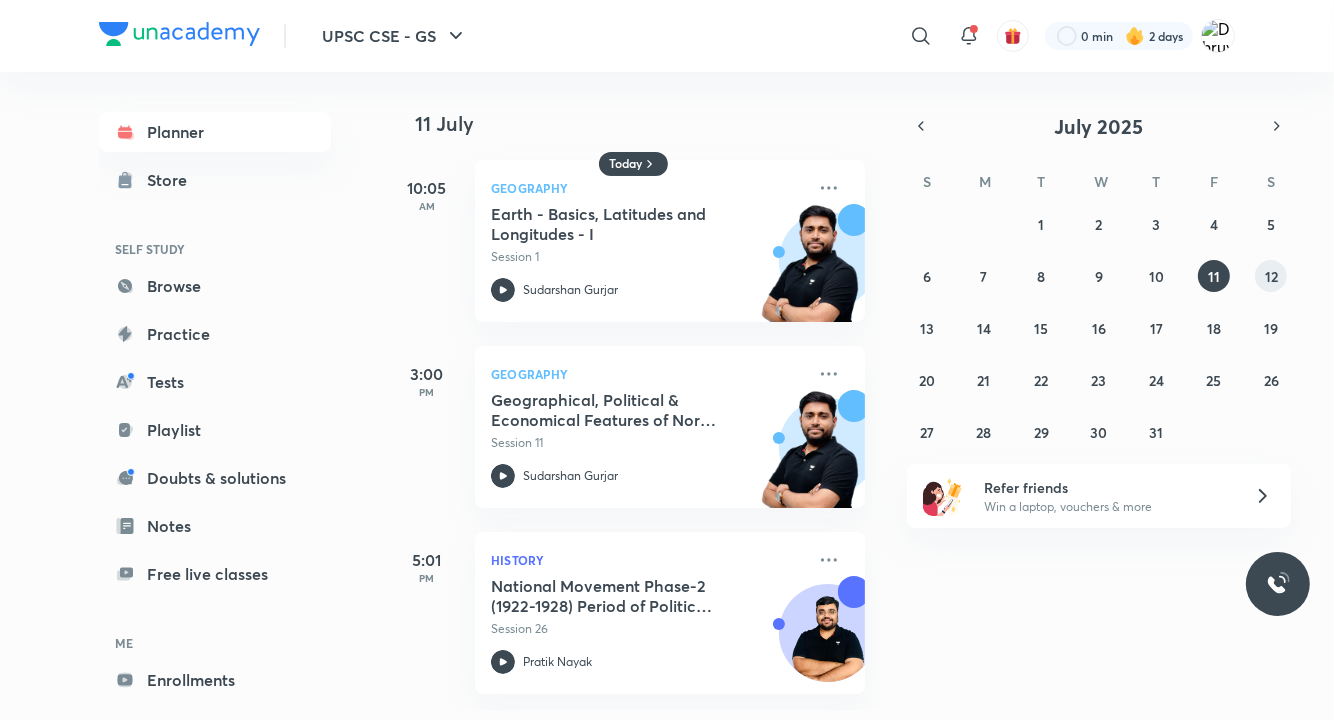 click on "12" at bounding box center [1271, 276] 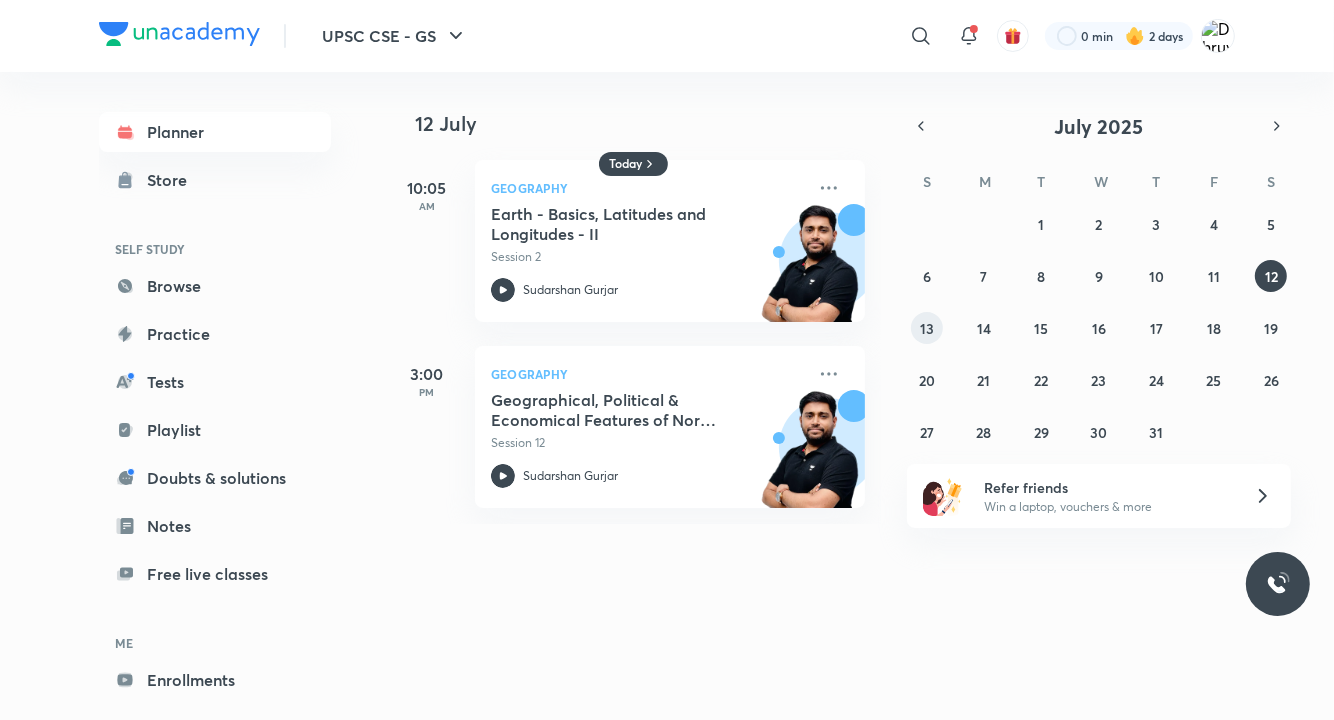 click on "13" at bounding box center [927, 328] 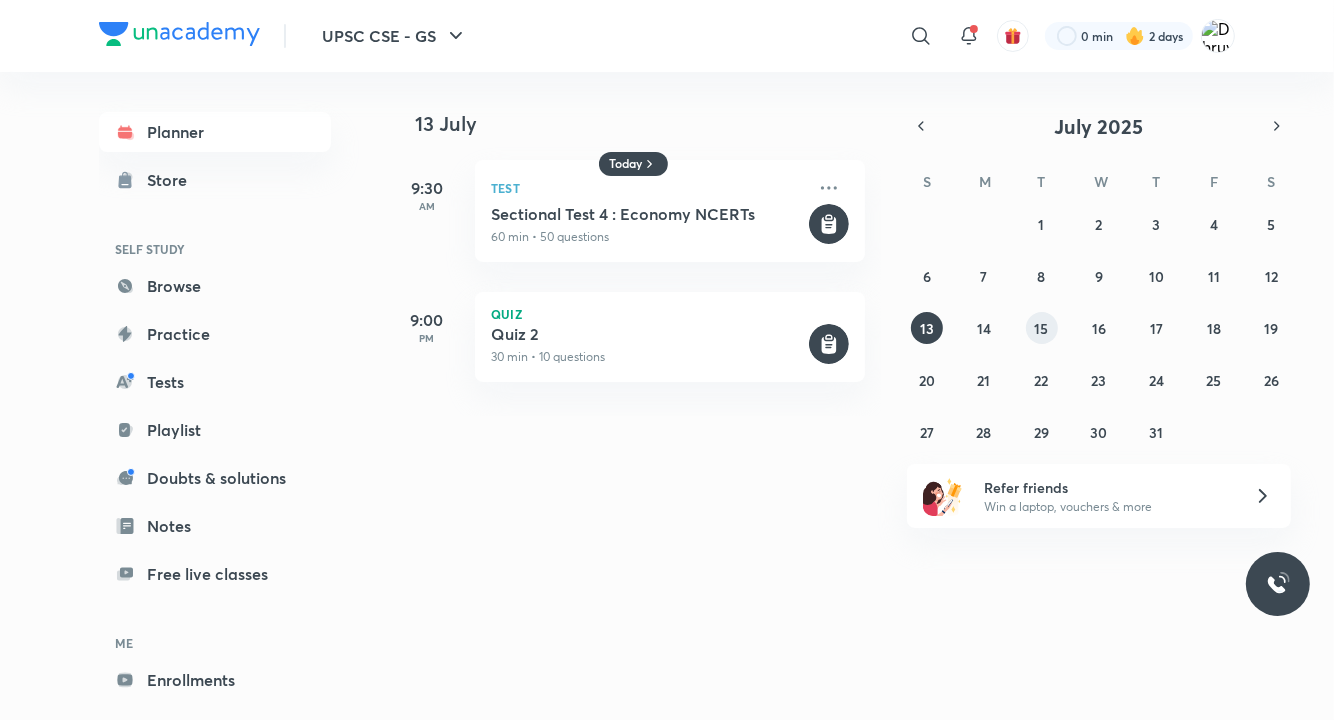 click on "15" at bounding box center [1042, 328] 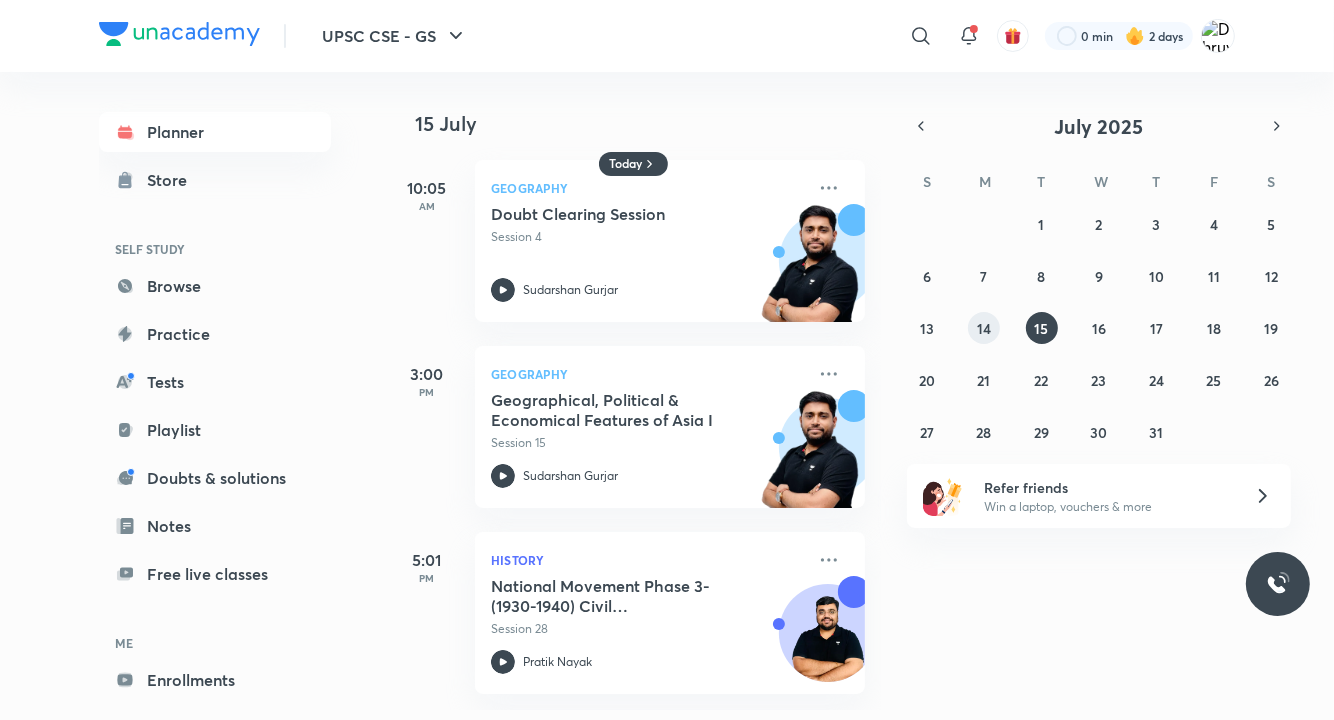 click on "14" at bounding box center (984, 328) 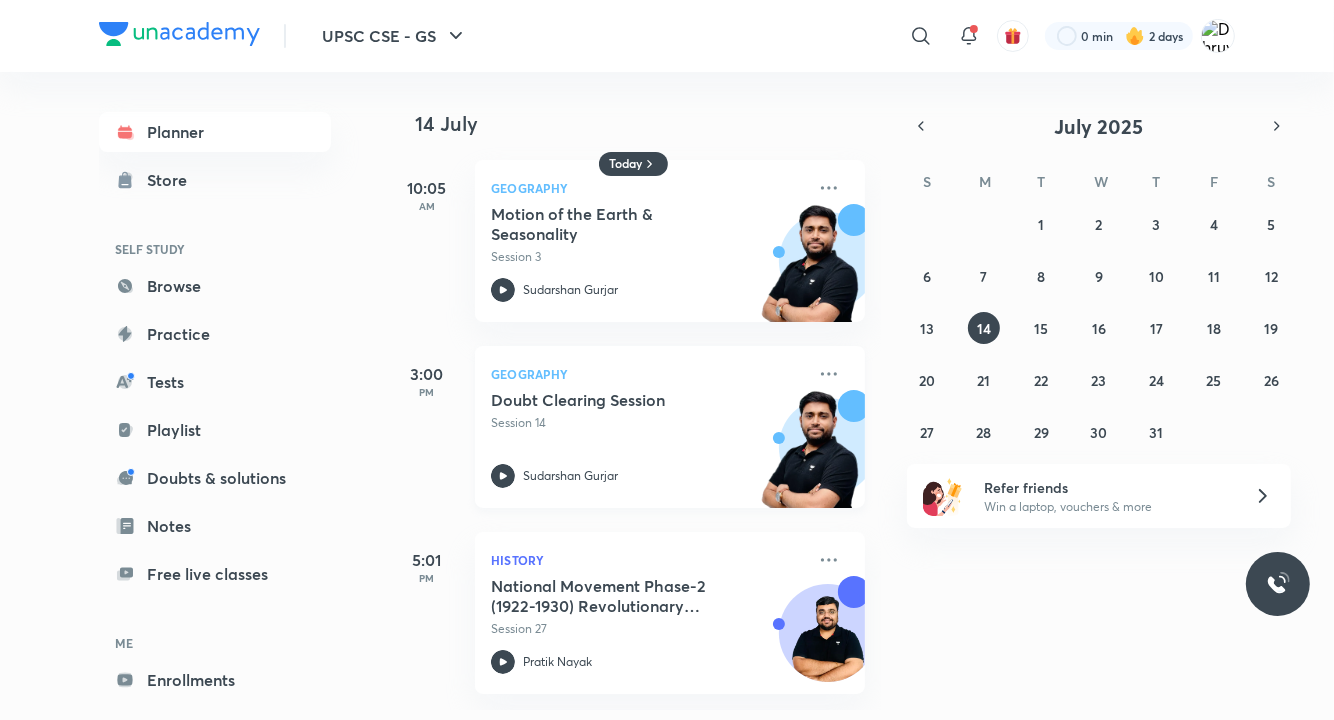 scroll, scrollTop: 5, scrollLeft: 0, axis: vertical 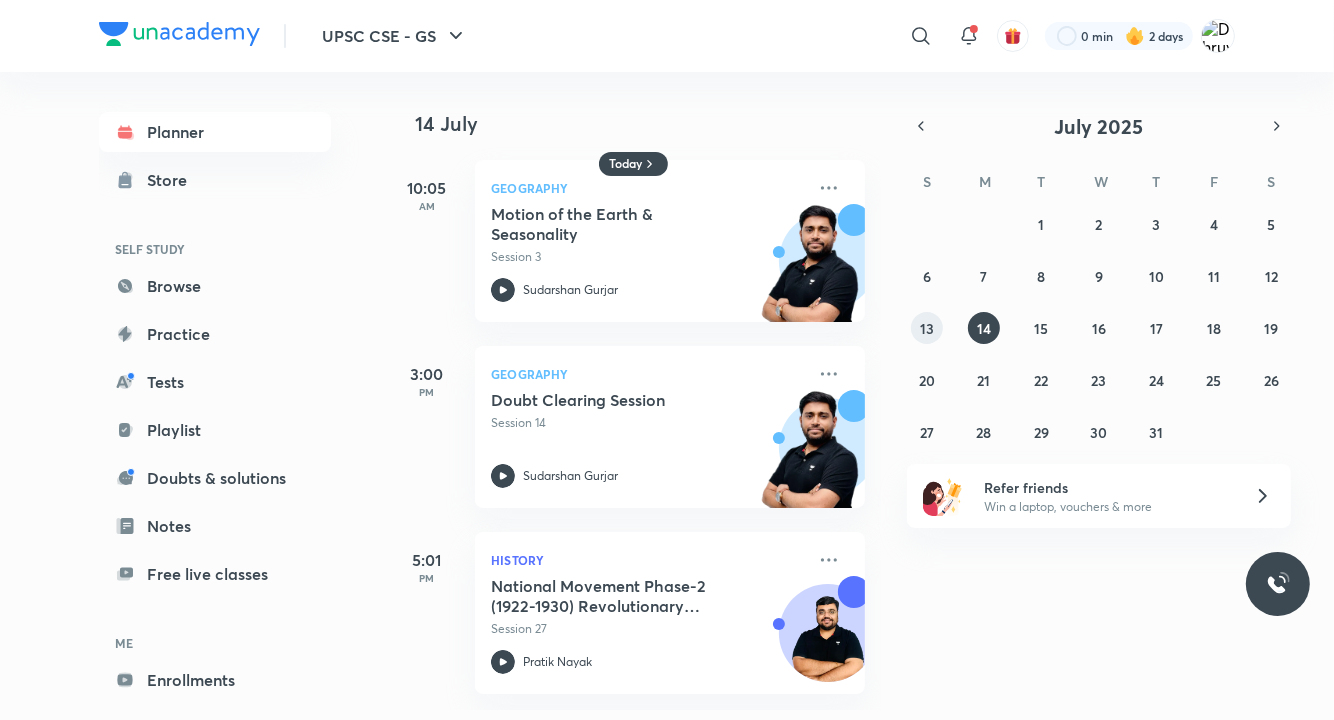 click on "13" at bounding box center (927, 328) 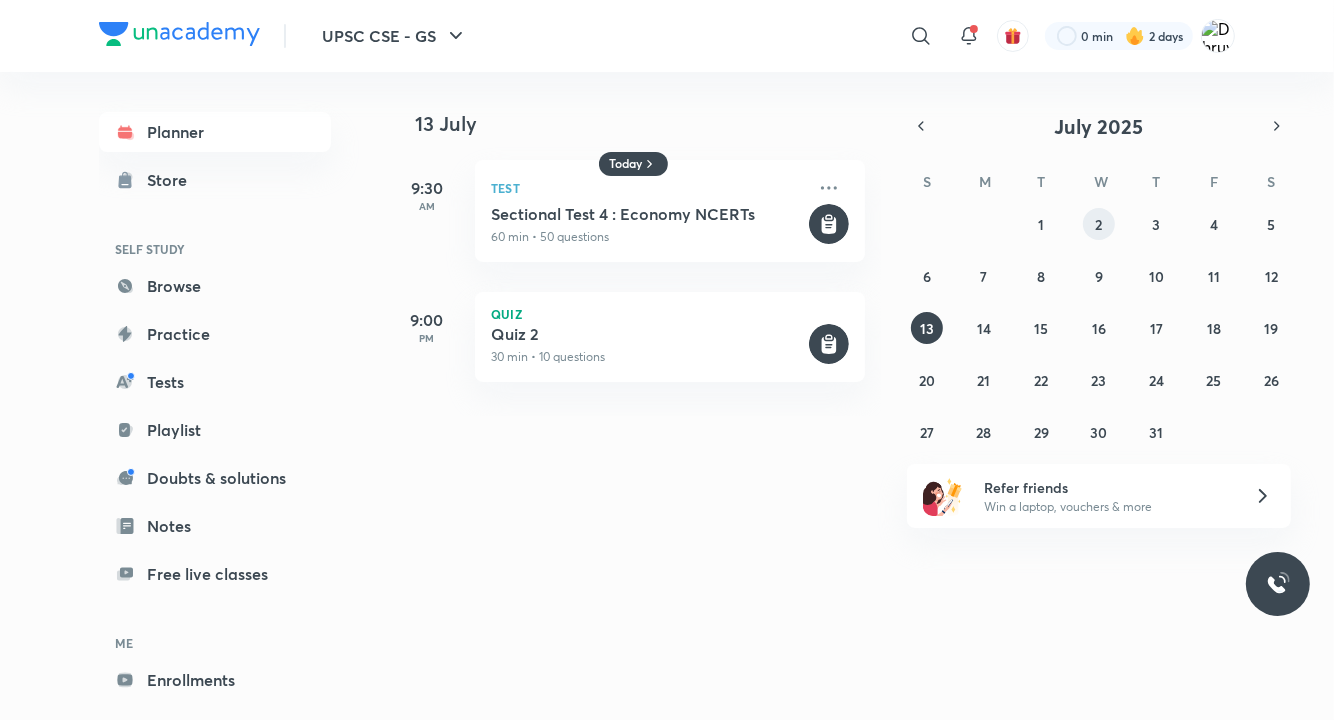 click on "2" at bounding box center [1099, 224] 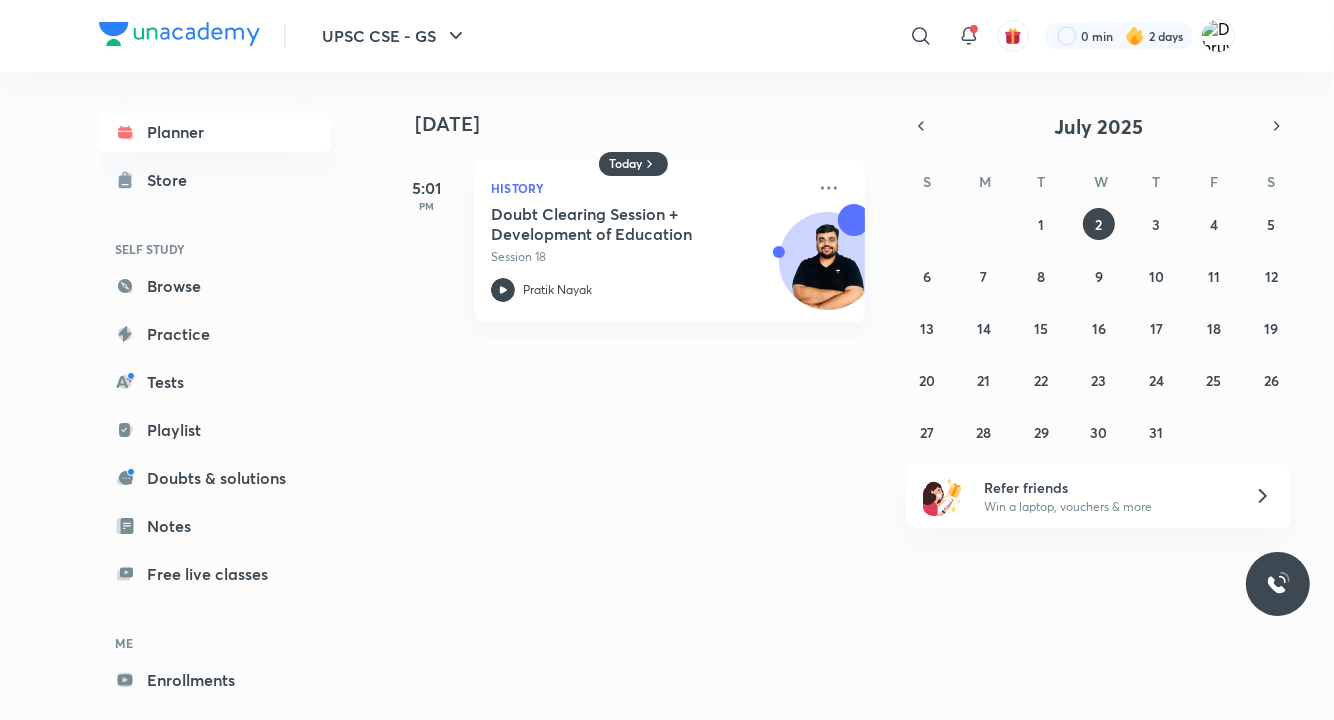 click on "29 30 1 2 3 4 5 6 7 8 9 10 11 12 13 14 15 16 17 18 19 20 21 22 23 24 25 26 27 28 29 30 31 1 2" at bounding box center [1099, 328] 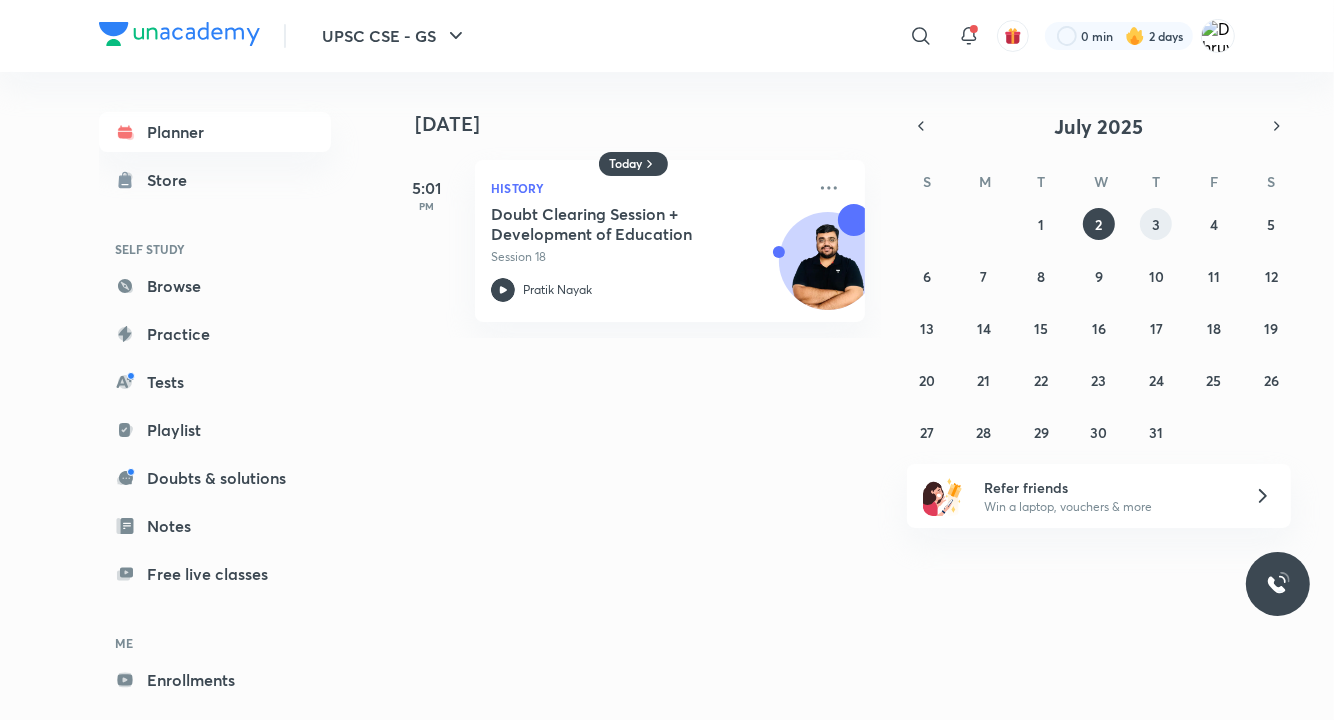click on "3" at bounding box center (1156, 224) 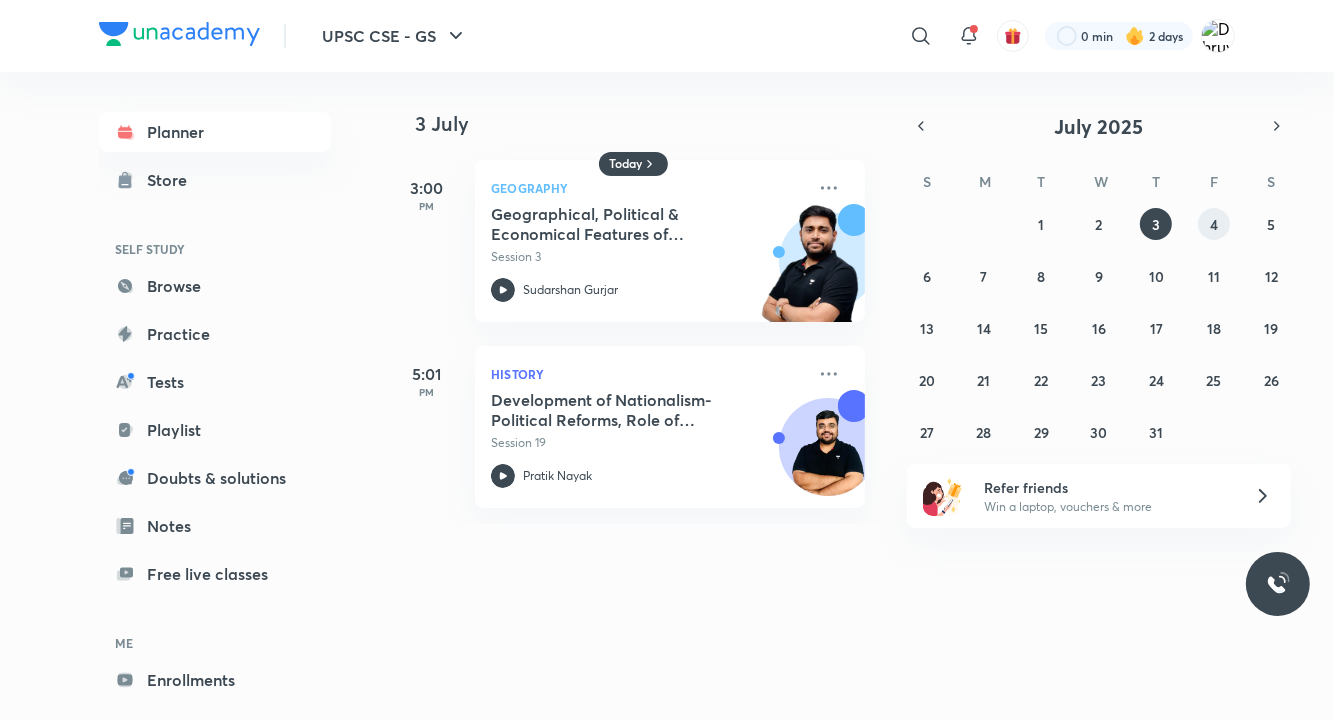 click on "4" at bounding box center (1214, 224) 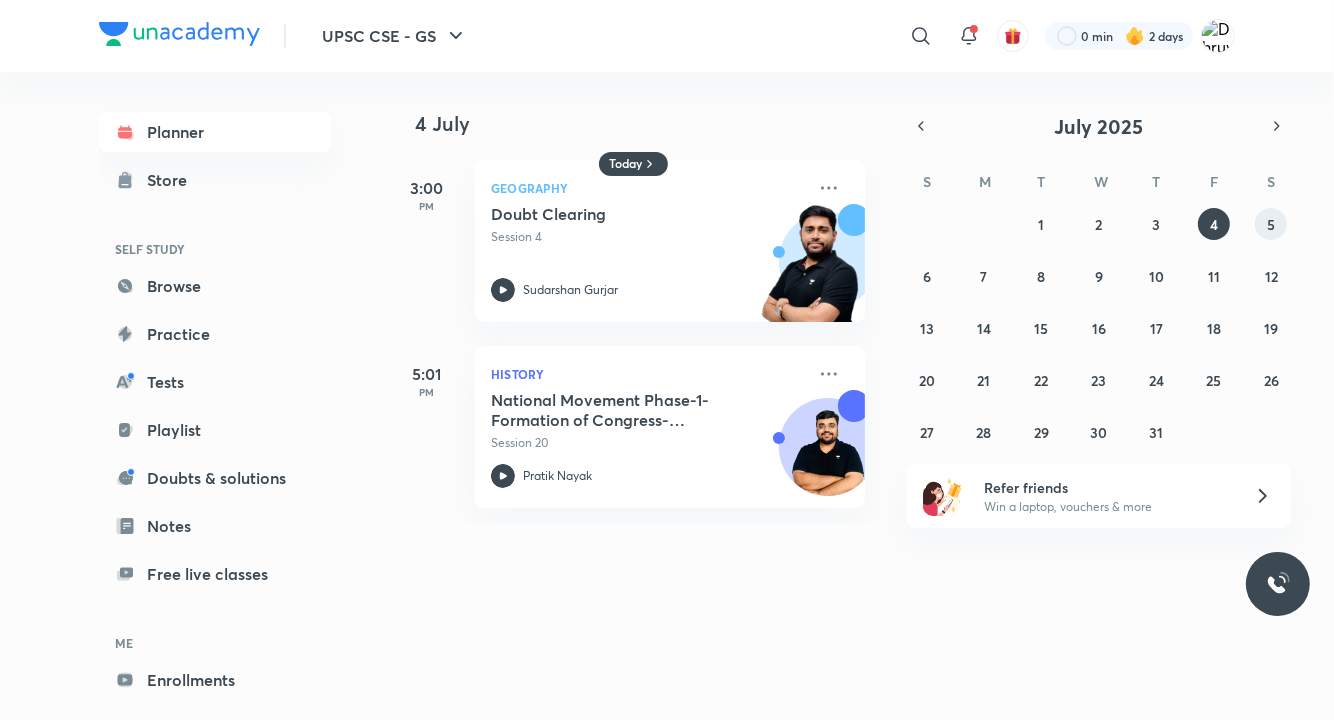 click on "5" at bounding box center [1271, 224] 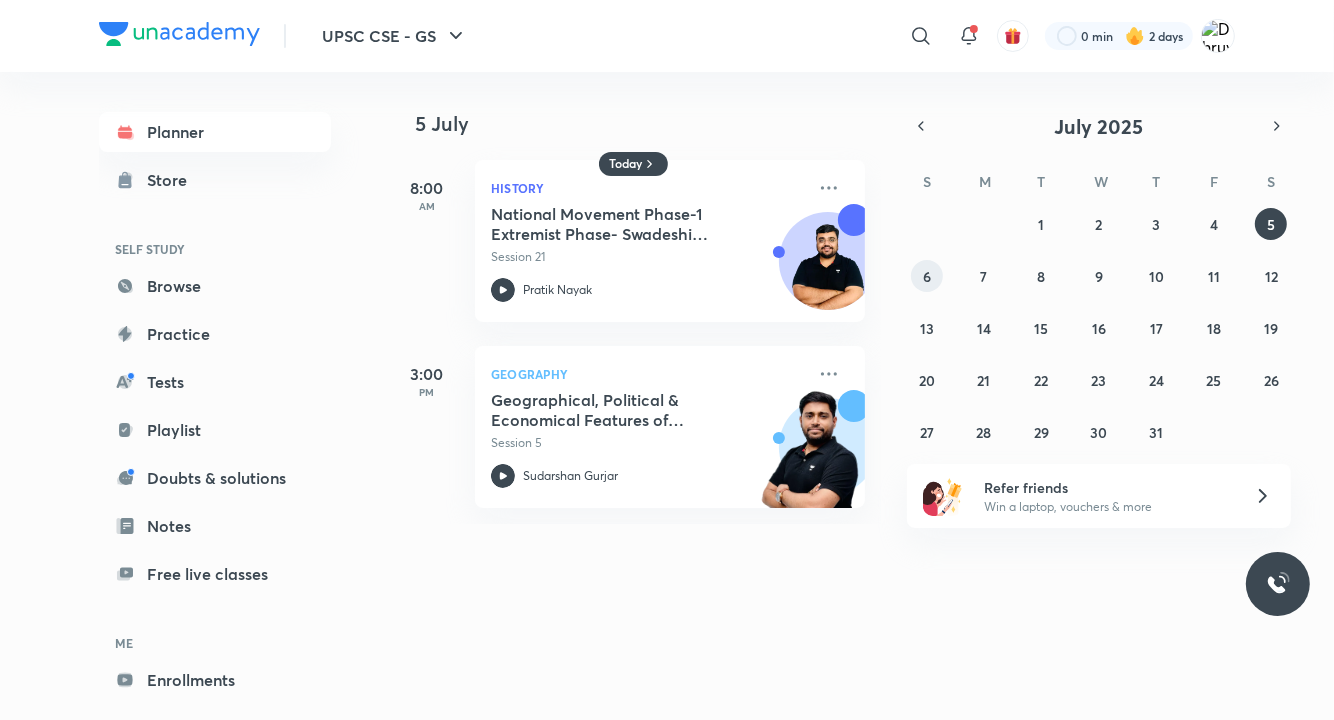 click on "6" at bounding box center [927, 276] 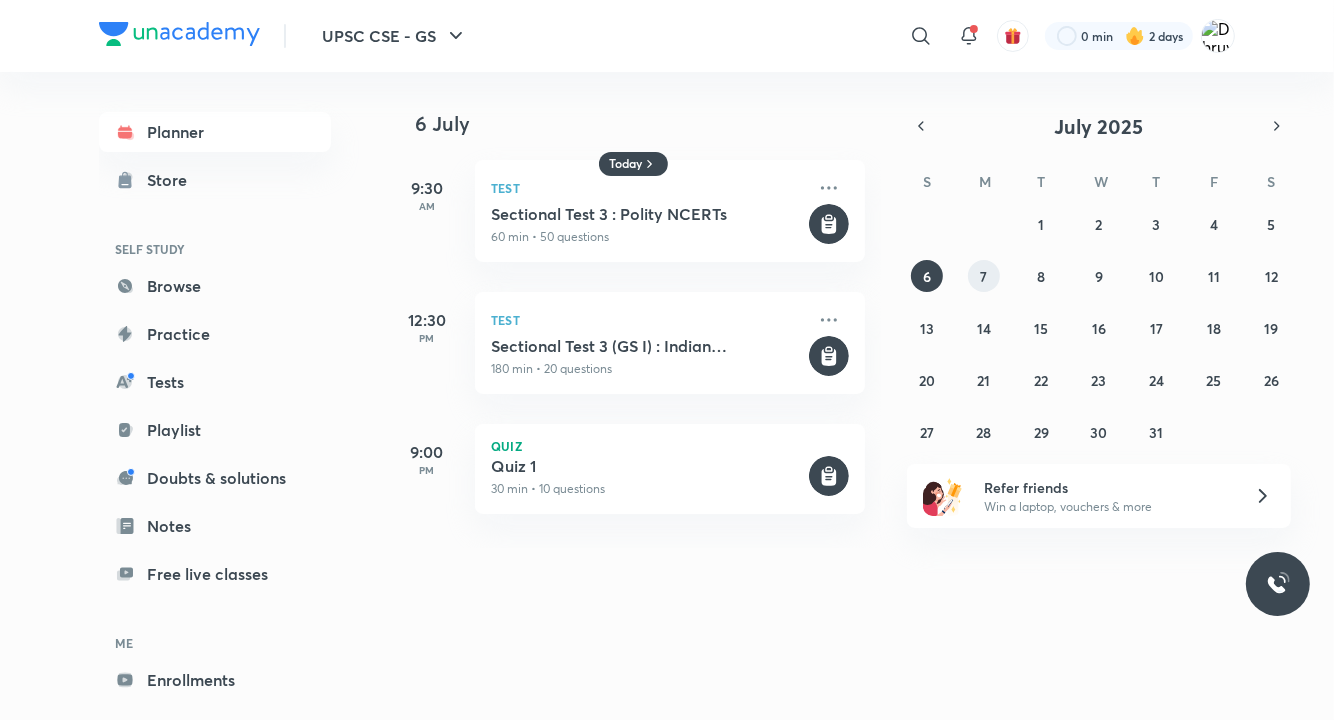 click on "7" at bounding box center (984, 276) 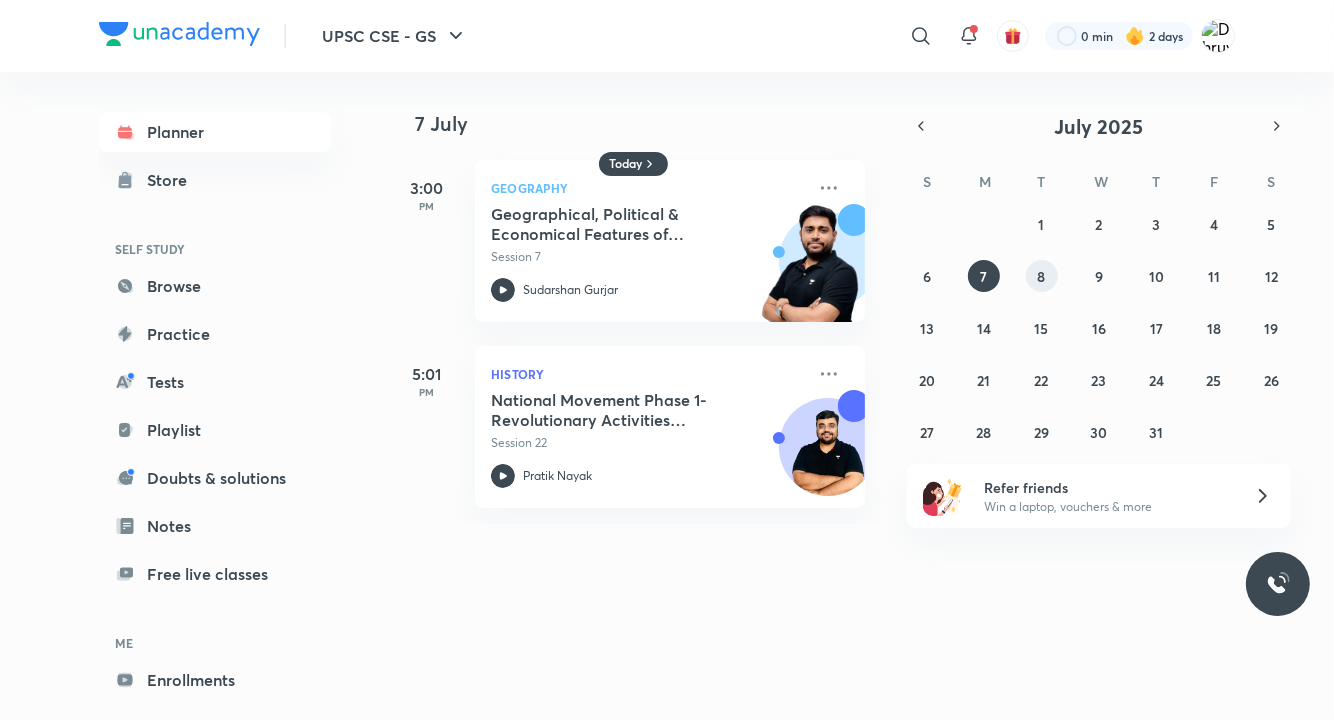 click on "8" at bounding box center [1042, 276] 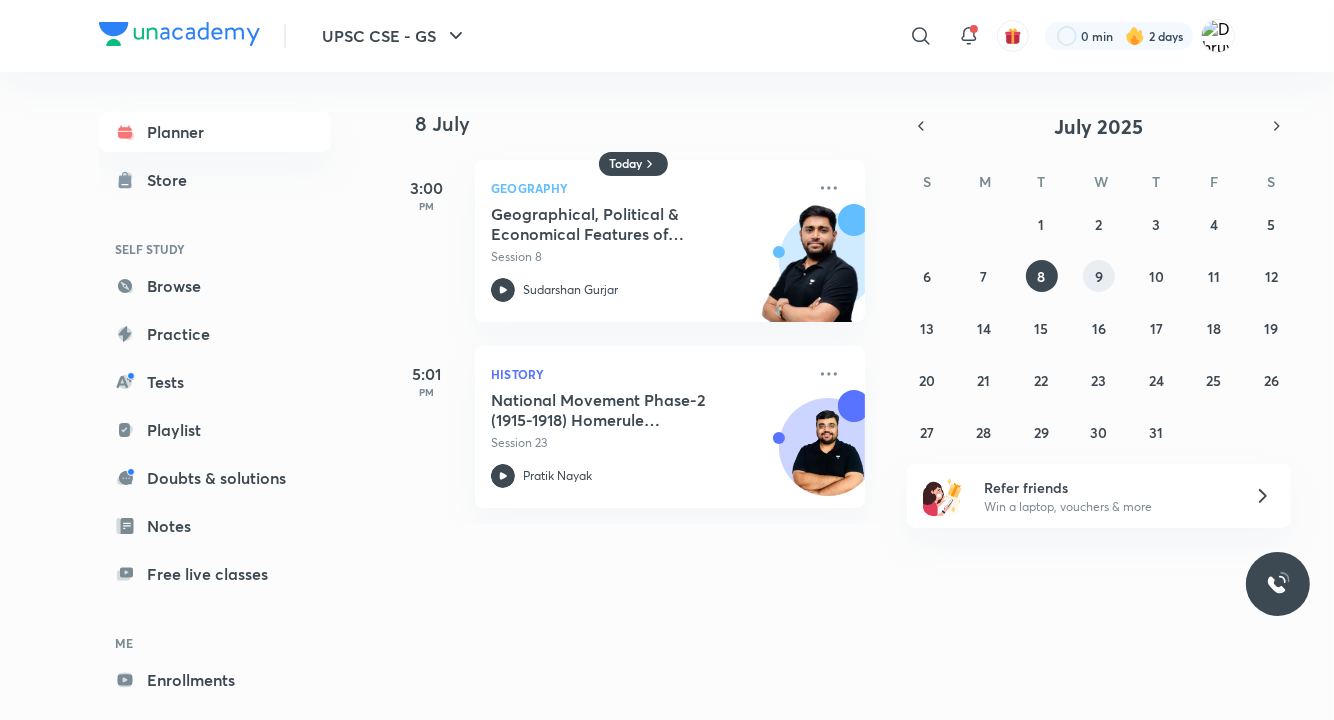 click on "9" at bounding box center (1099, 276) 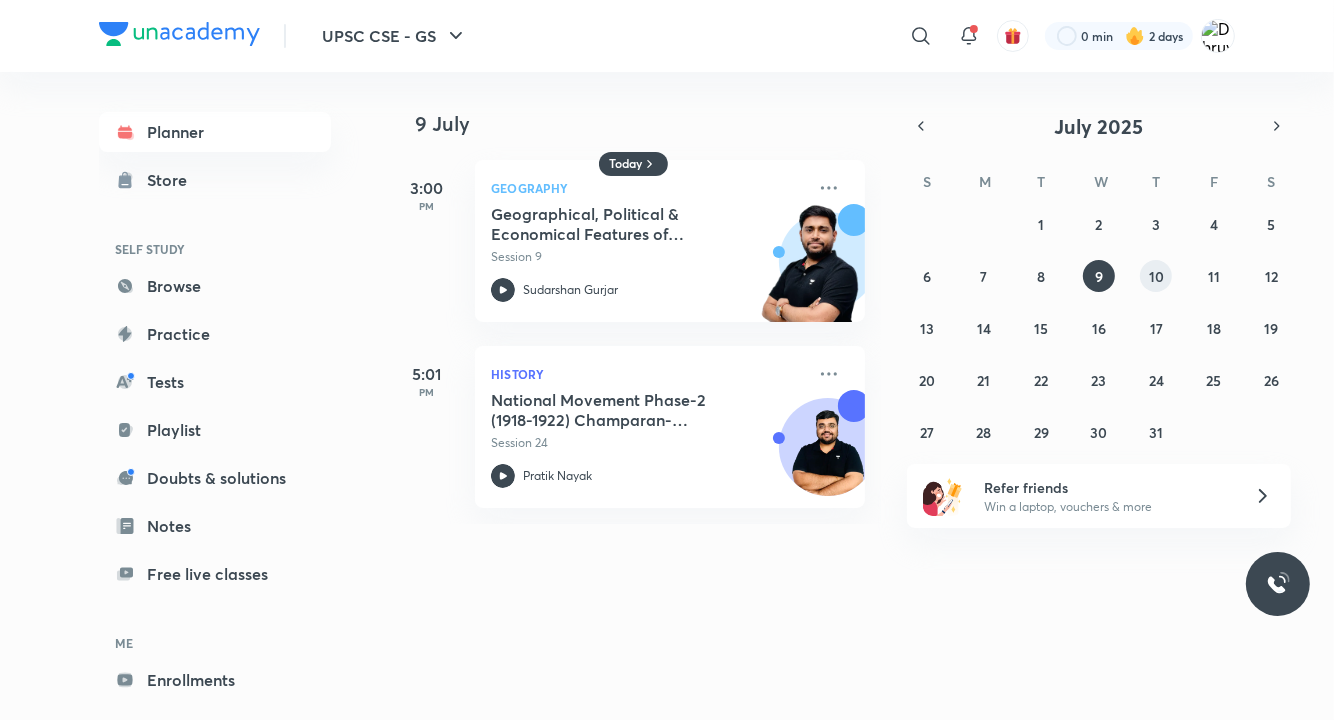 click on "10" at bounding box center (1156, 276) 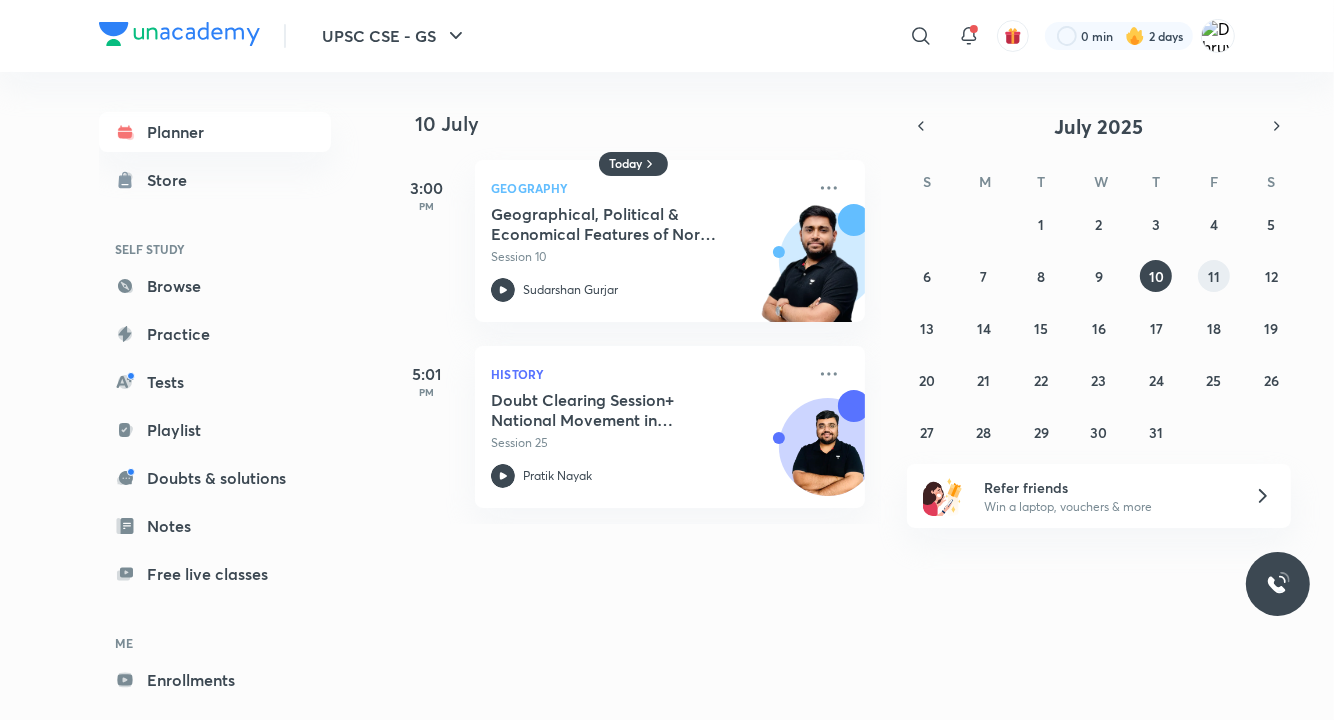 click on "11" at bounding box center (1214, 276) 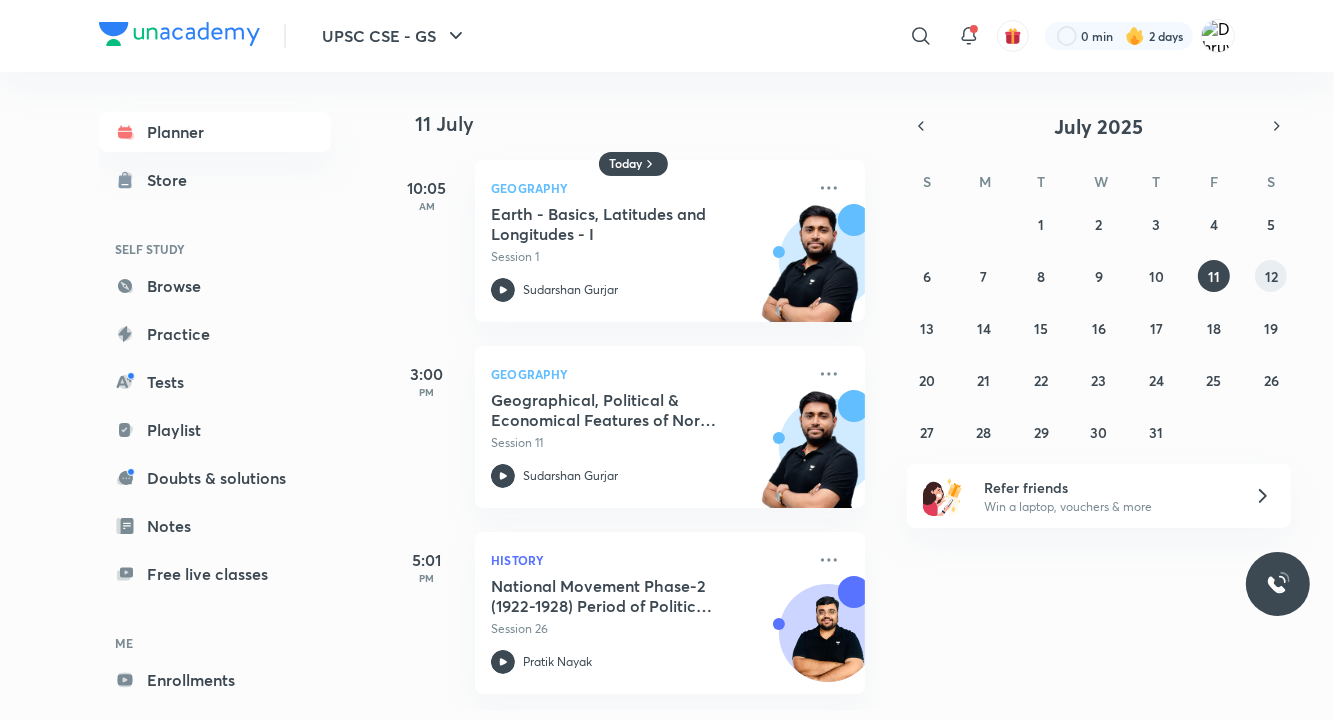 click on "12" at bounding box center [1271, 276] 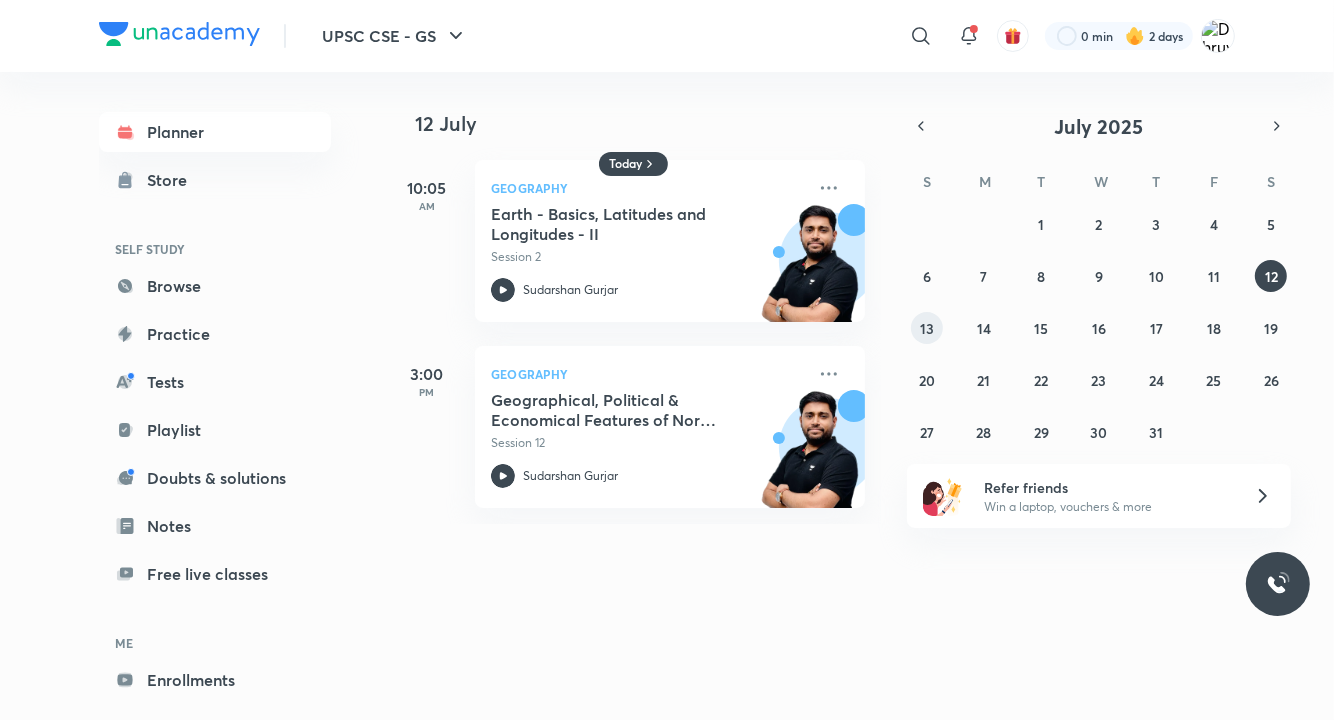 click on "13" at bounding box center (927, 328) 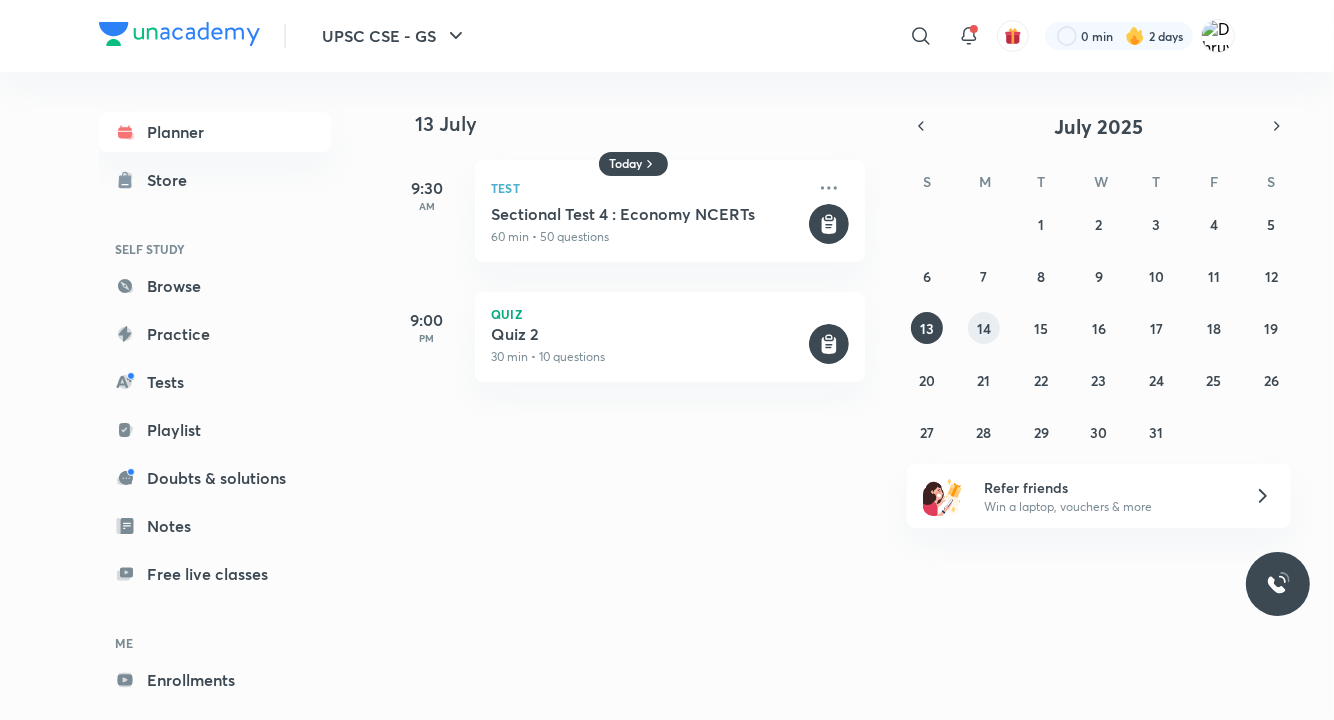 click on "14" at bounding box center [984, 328] 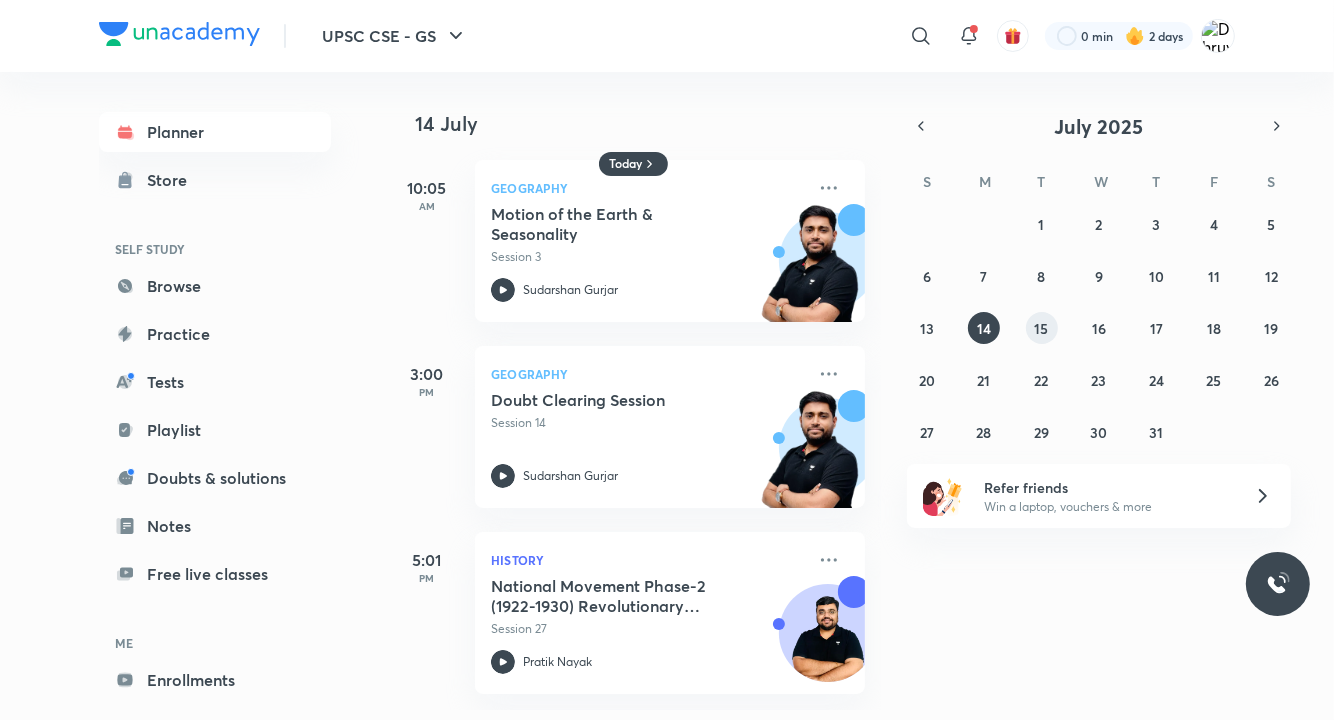 click on "15" at bounding box center (1042, 328) 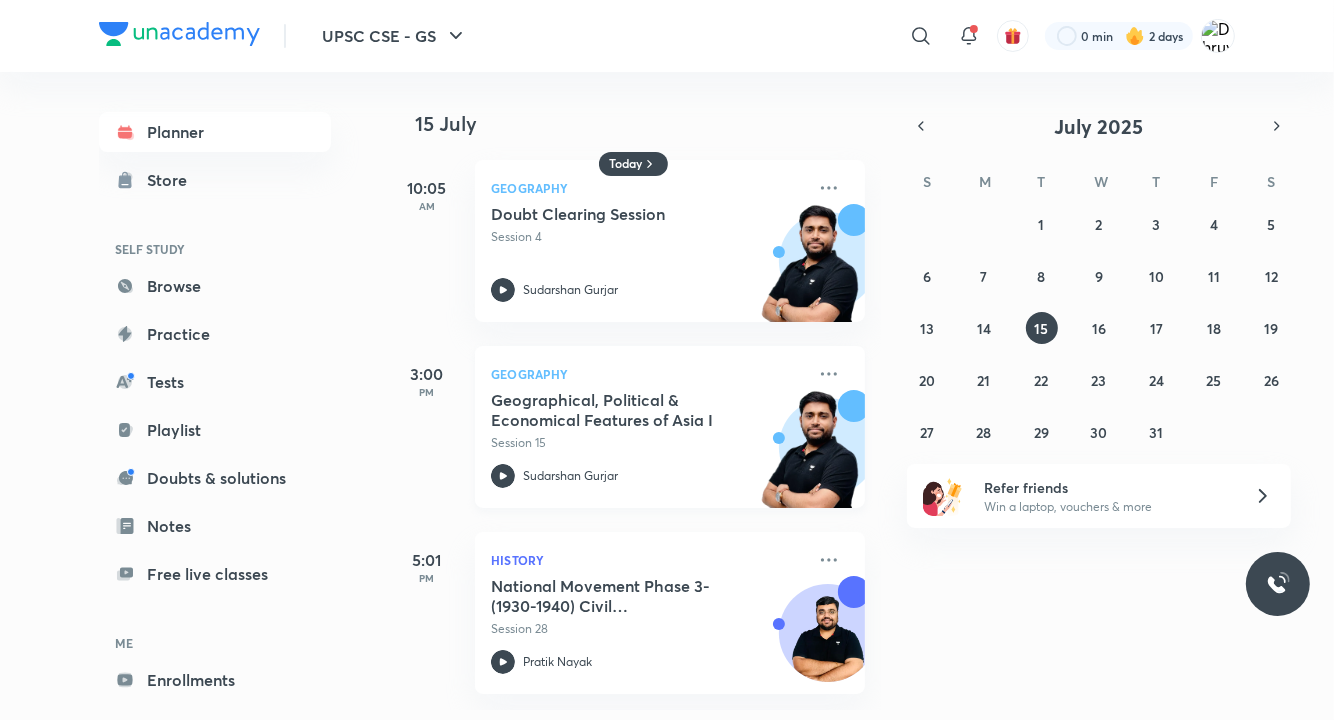 scroll, scrollTop: 5, scrollLeft: 0, axis: vertical 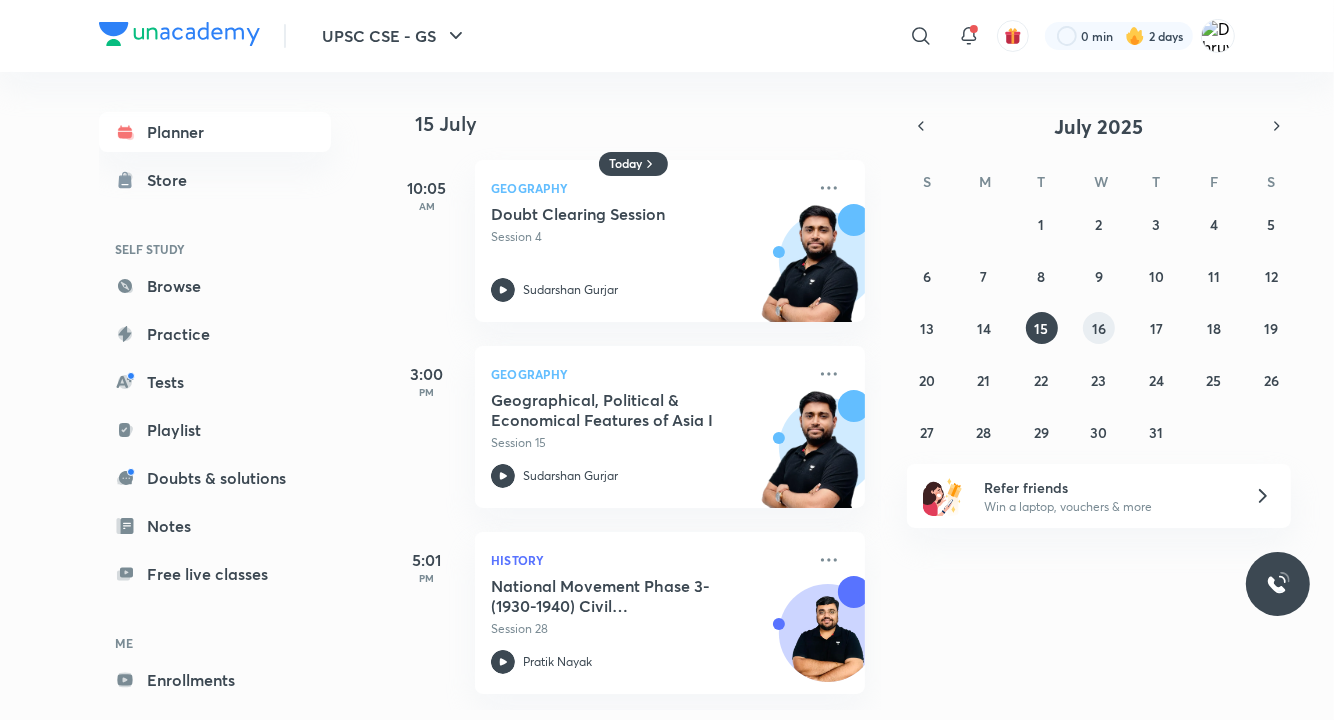 click on "16" at bounding box center (1099, 328) 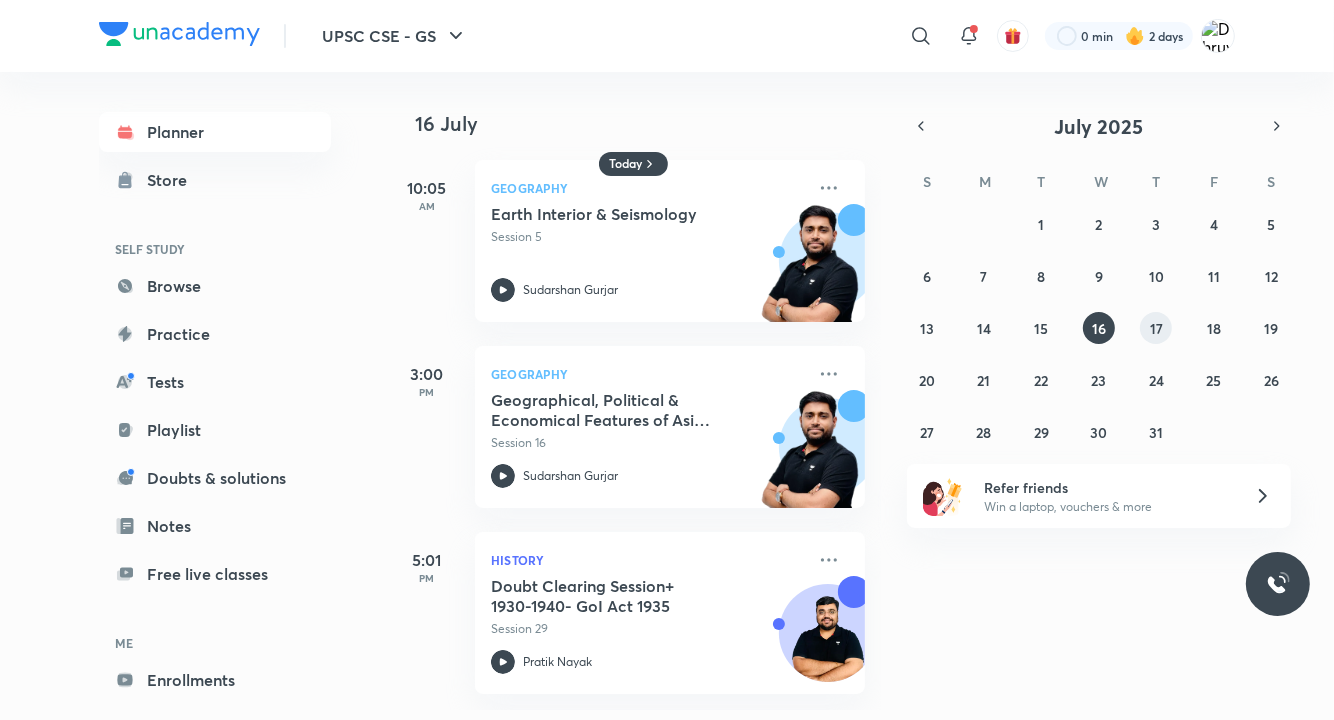 click on "17" at bounding box center (1156, 328) 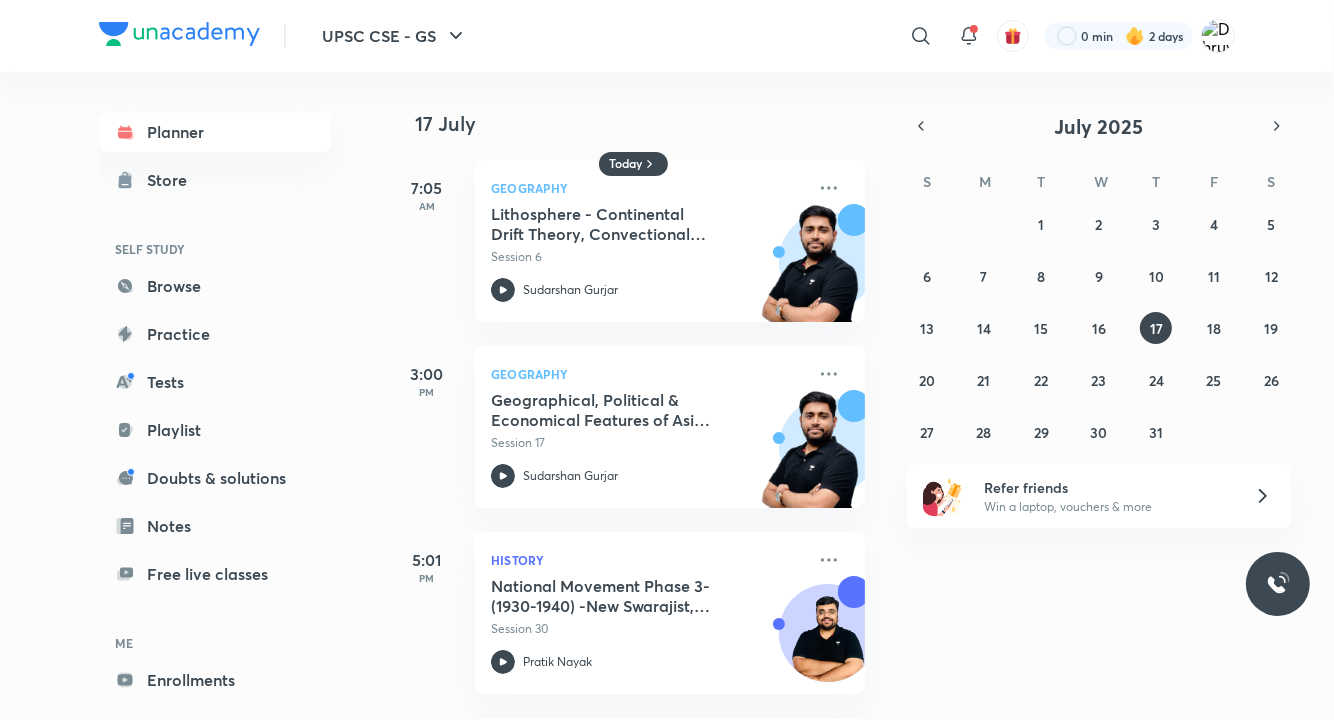 click on "29 30 1 2 3 4 5 6 7 8 9 10 11 12 13 14 15 16 17 18 19 20 21 22 23 24 25 26 27 28 29 30 31 1 2" at bounding box center (1099, 328) 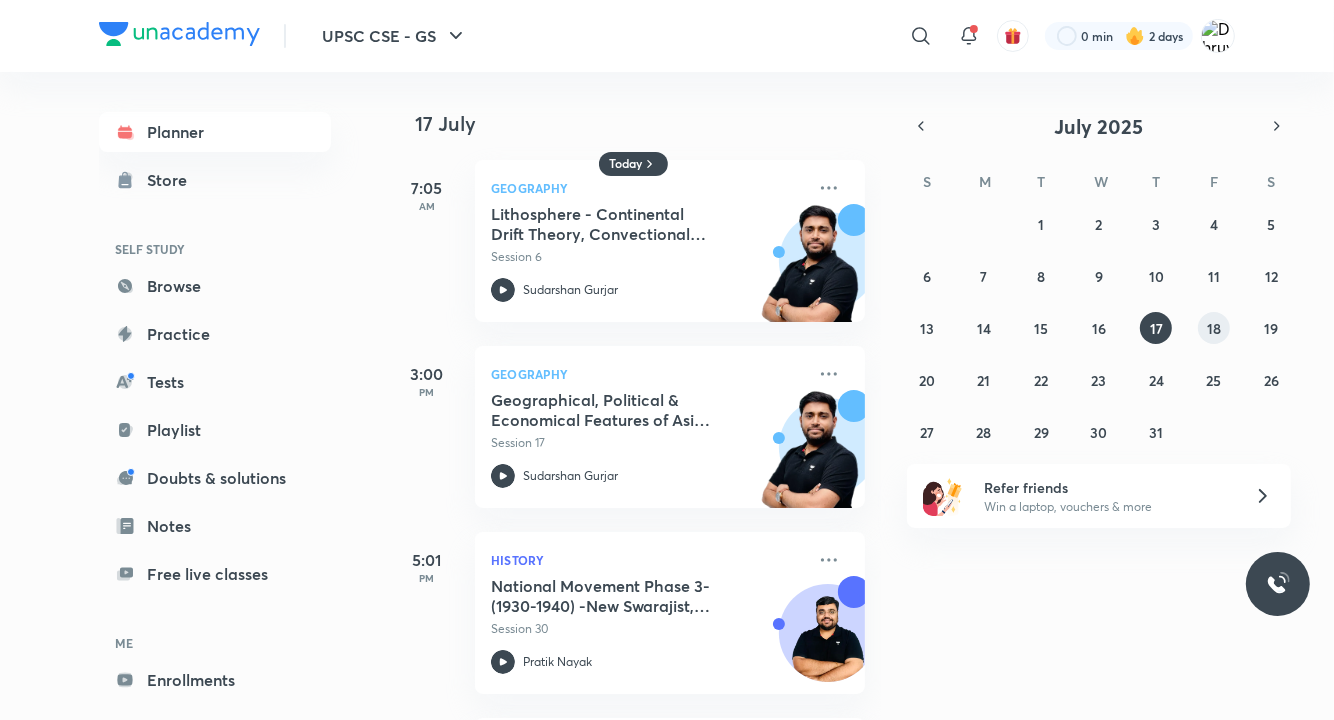 click on "18" at bounding box center [1214, 328] 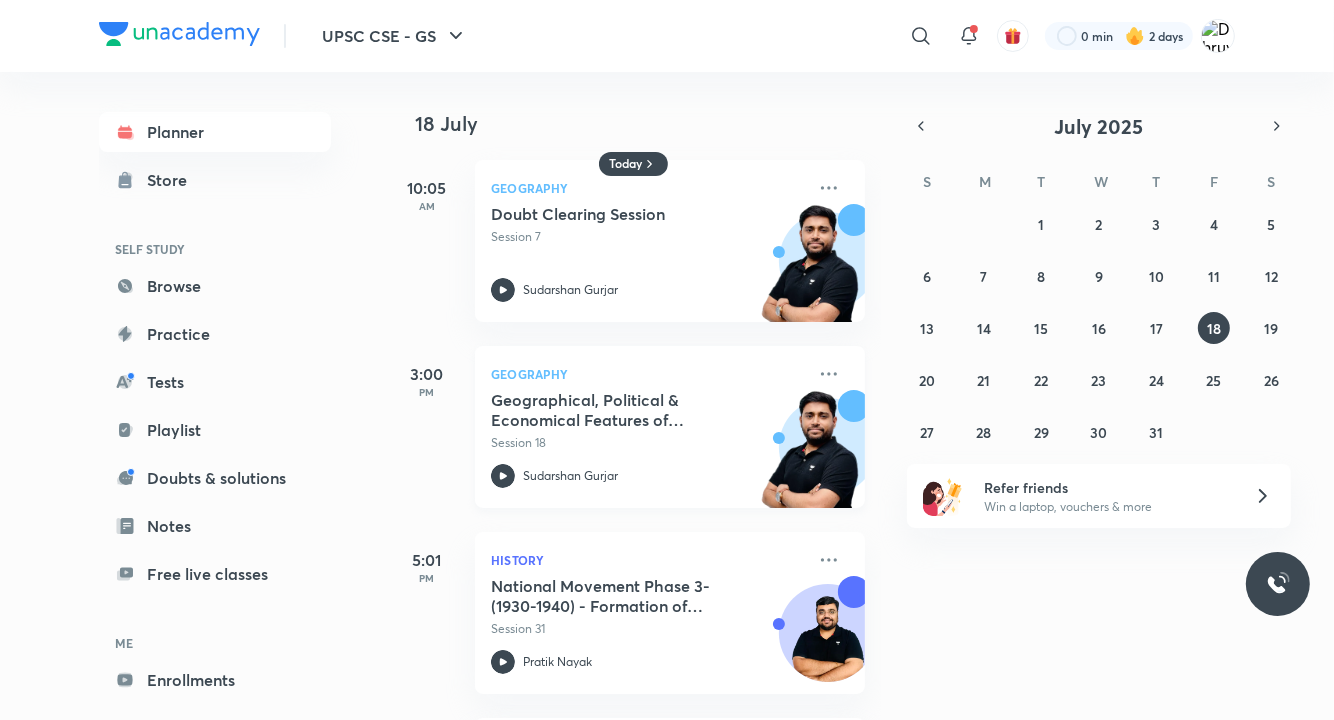 scroll, scrollTop: 191, scrollLeft: 0, axis: vertical 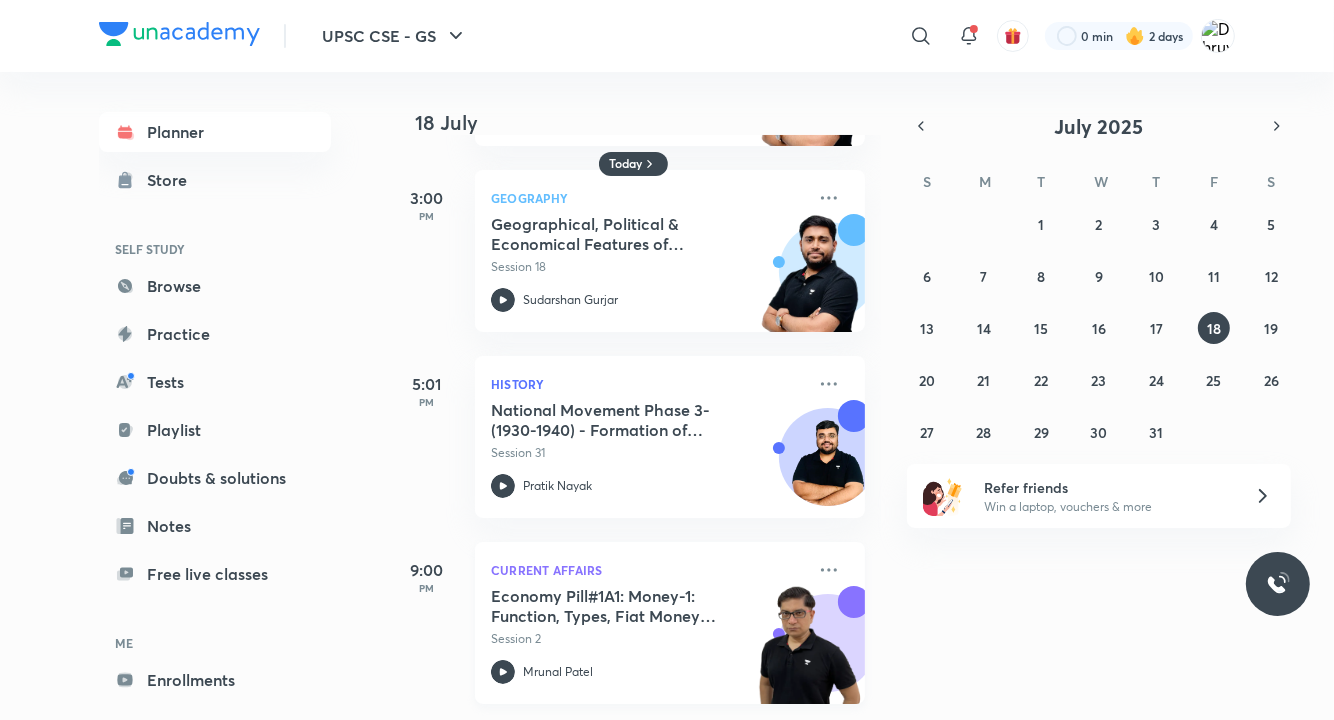 click on "Economy Pill#1A1: Money-1: Function, Types, Fiat Money, Legal Tender, Cheque" at bounding box center [615, 606] 